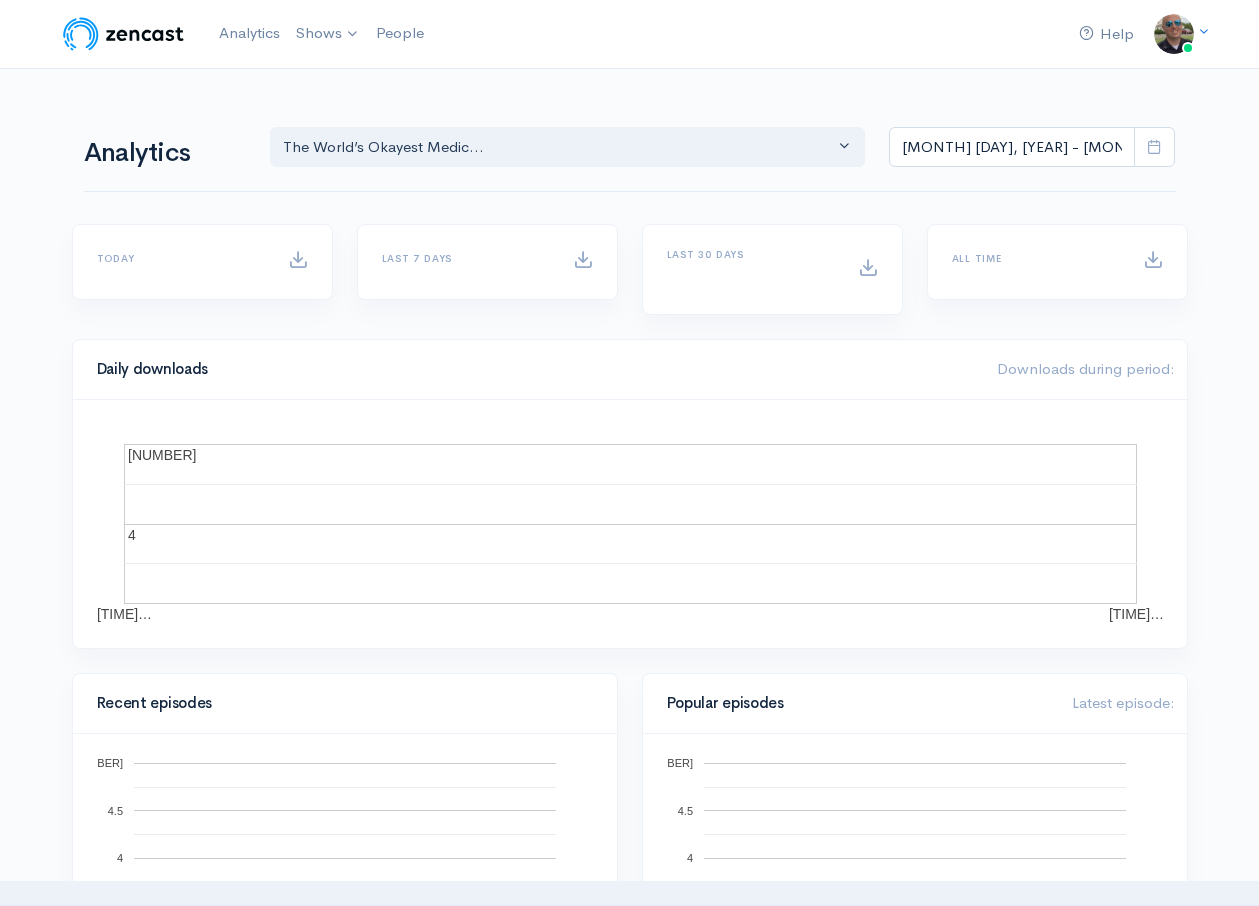 scroll, scrollTop: 0, scrollLeft: 0, axis: both 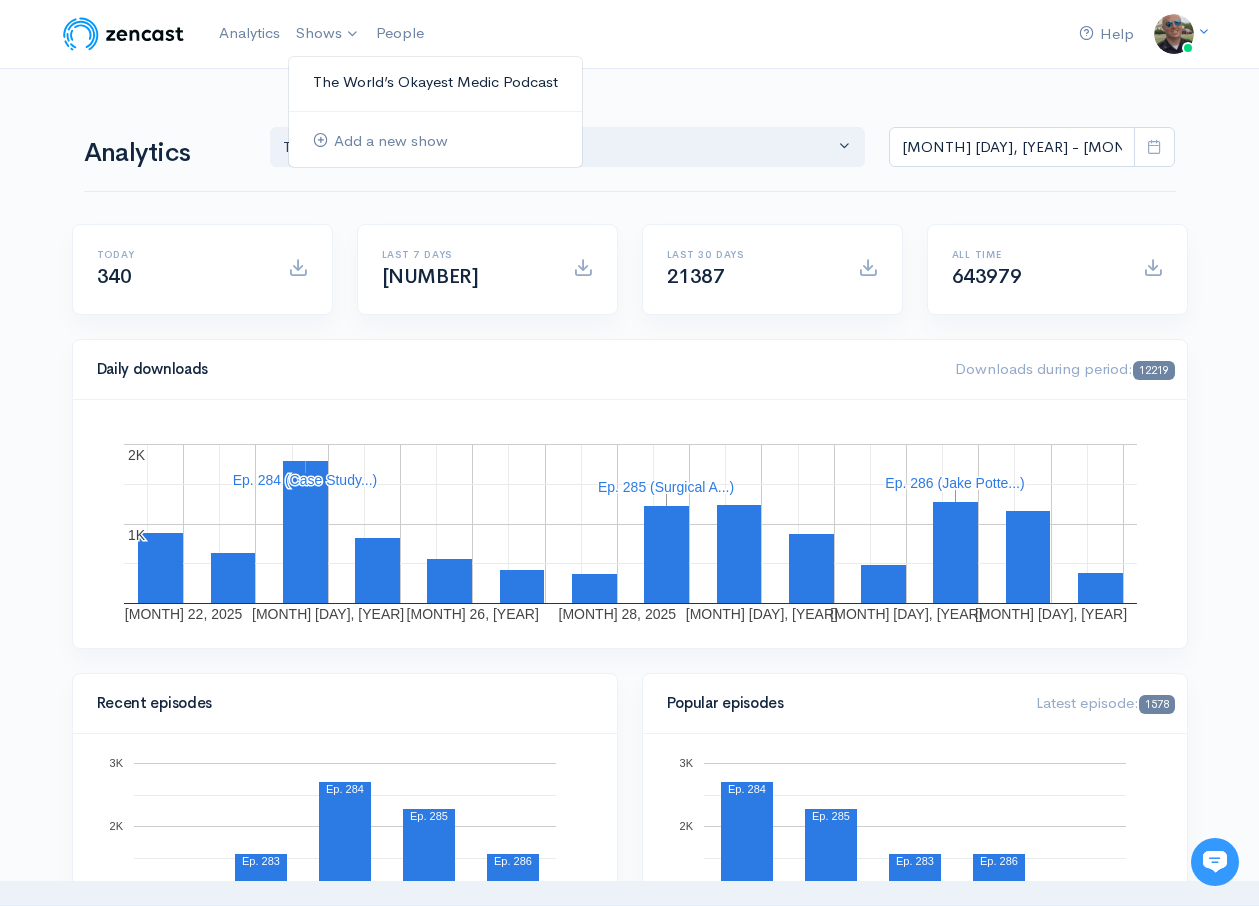 click on "The World’s Okayest Medic Podcast" at bounding box center [435, 82] 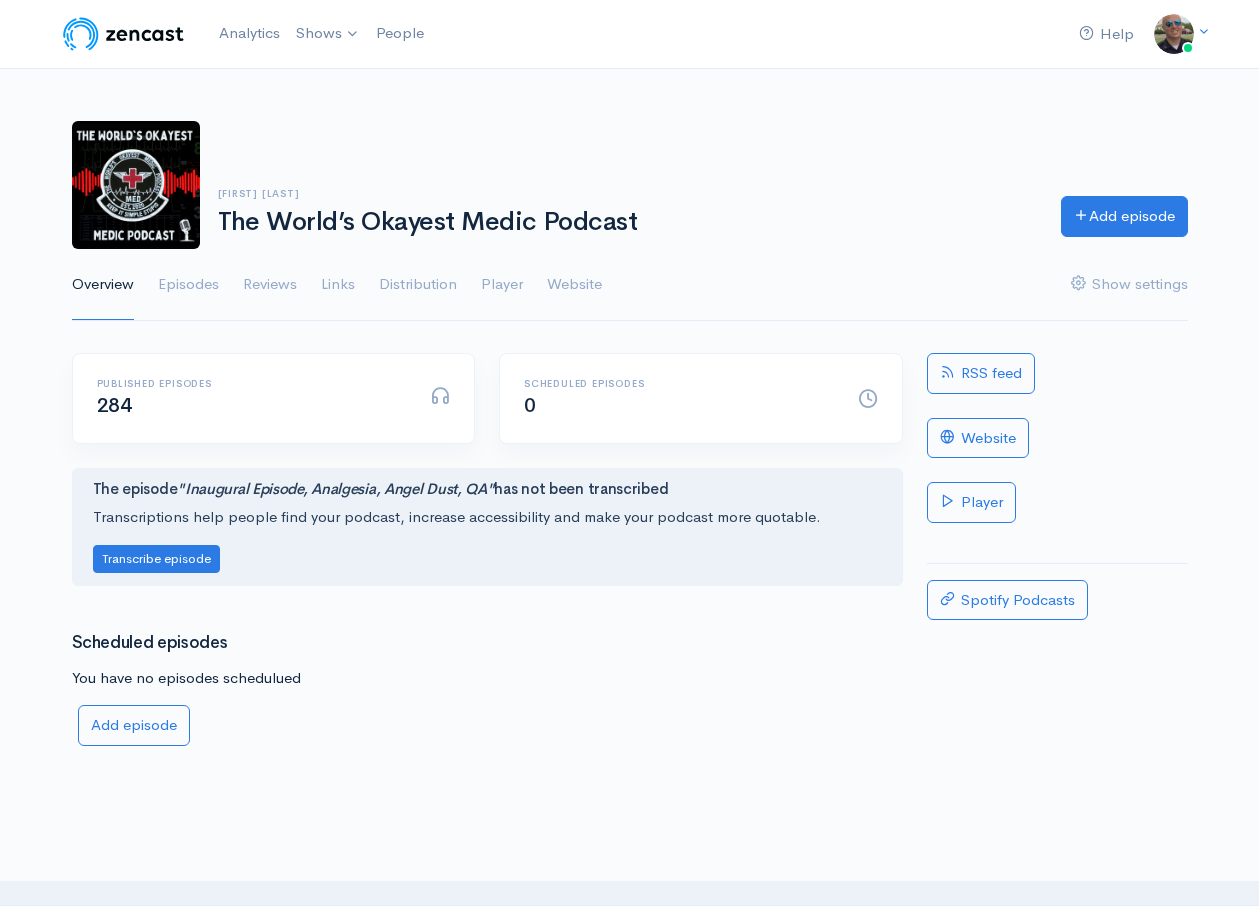 scroll, scrollTop: 0, scrollLeft: 0, axis: both 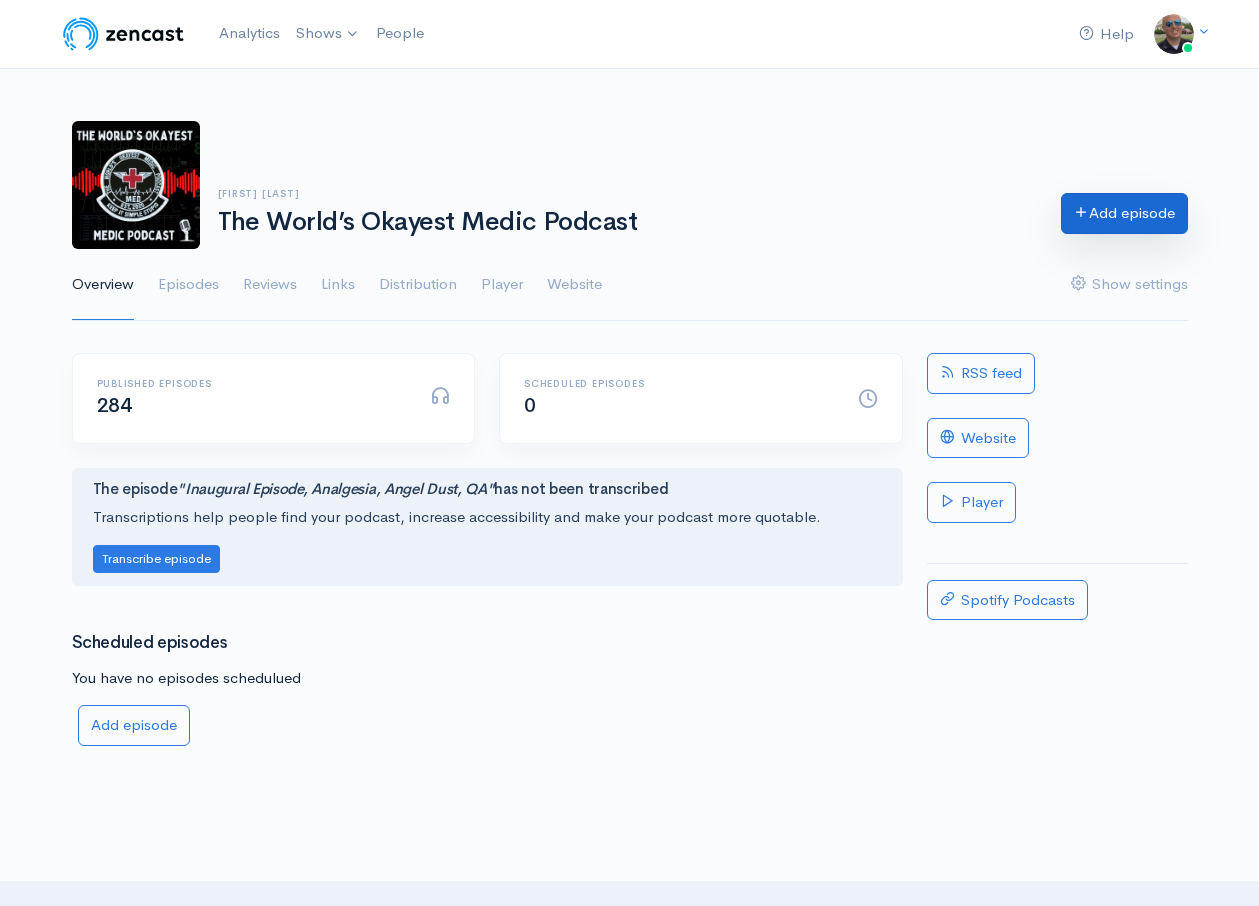 click on "Add episode" at bounding box center (1124, 213) 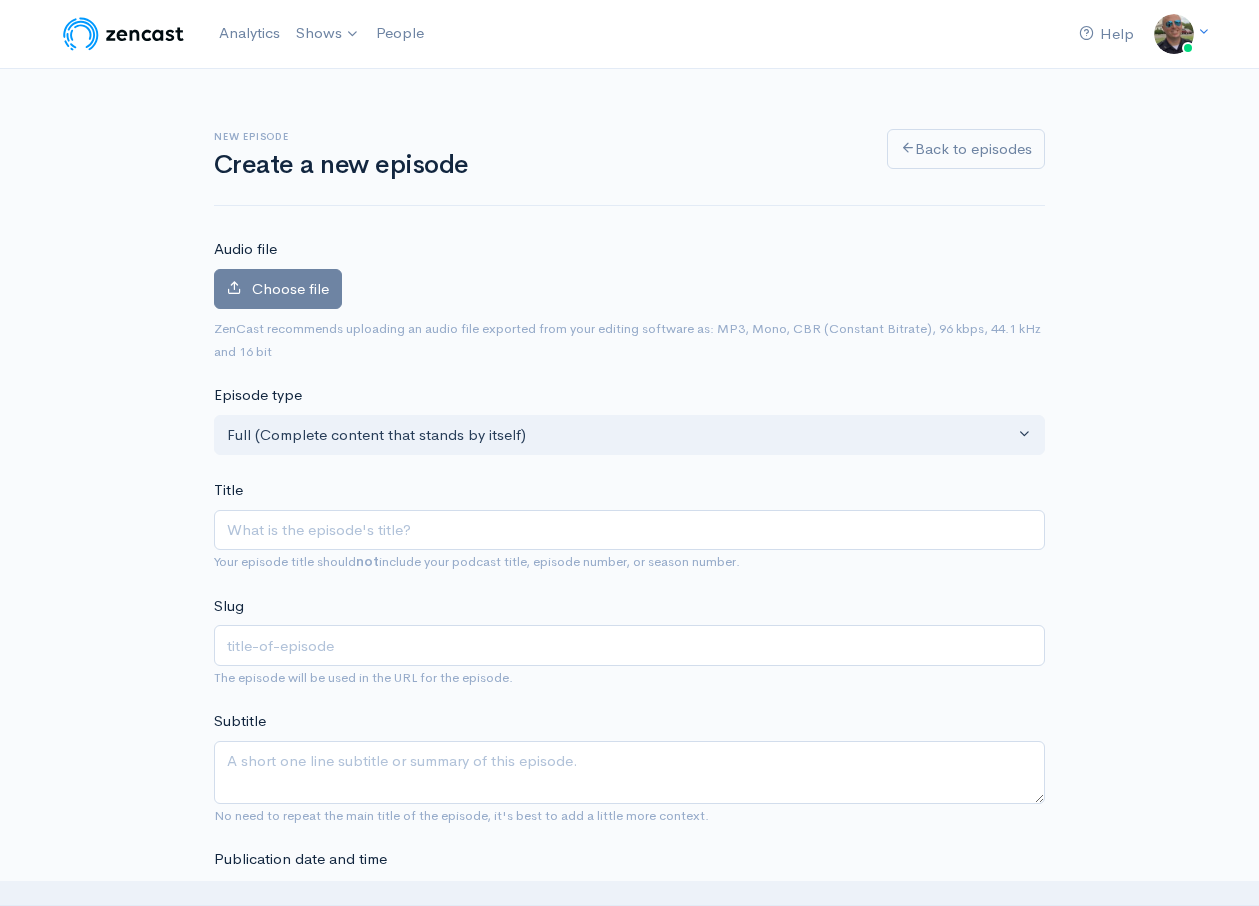 scroll, scrollTop: 0, scrollLeft: 0, axis: both 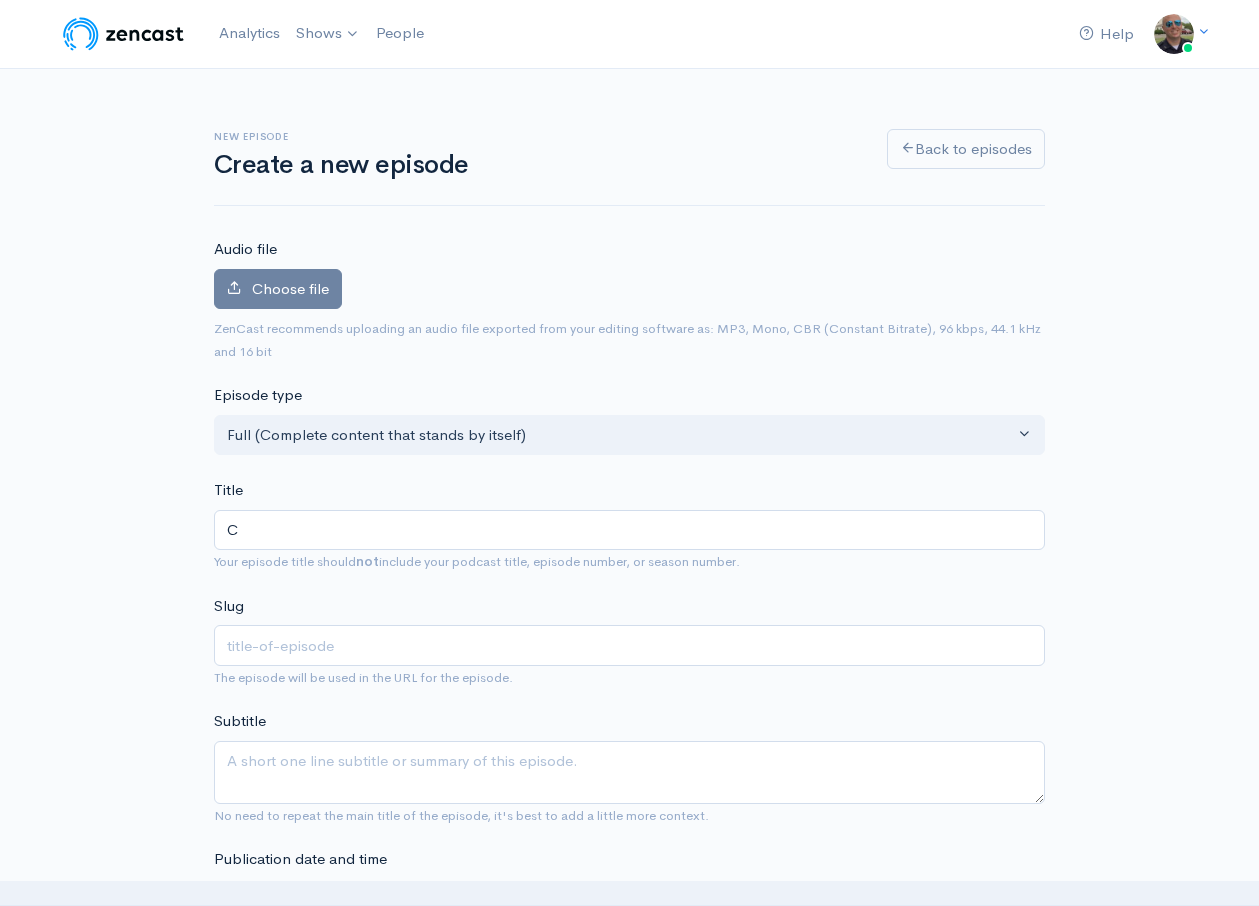 type on "c" 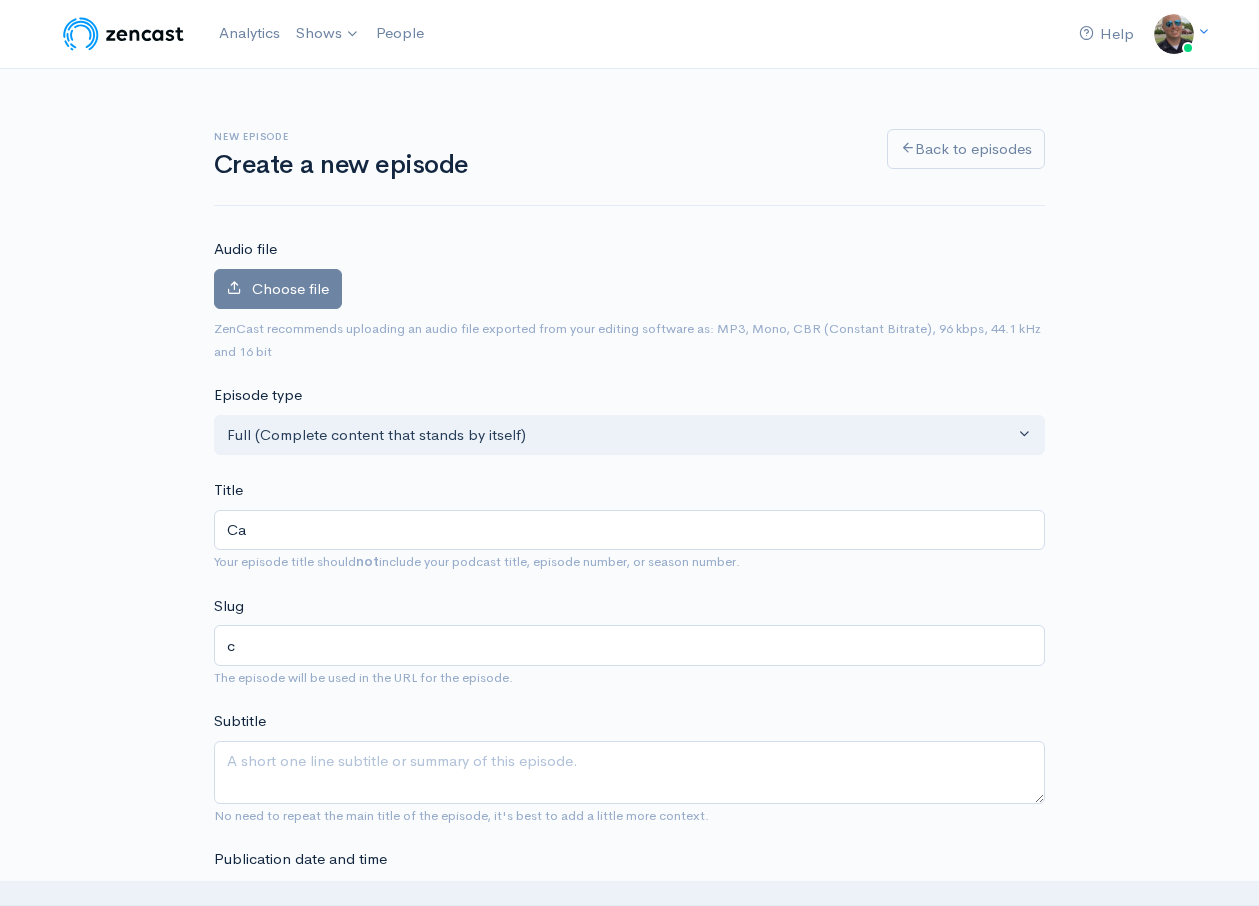 type on "Cas" 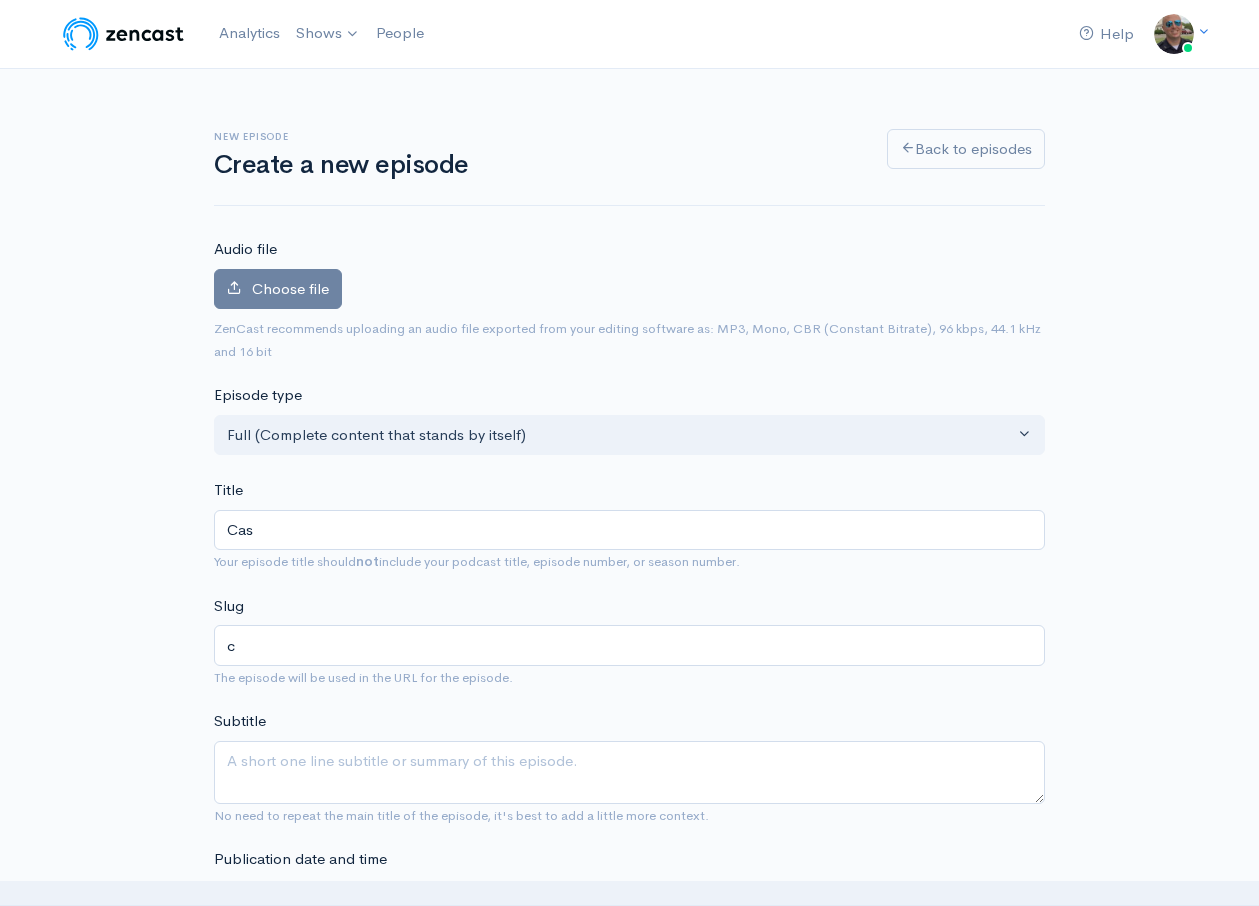 type on "cas" 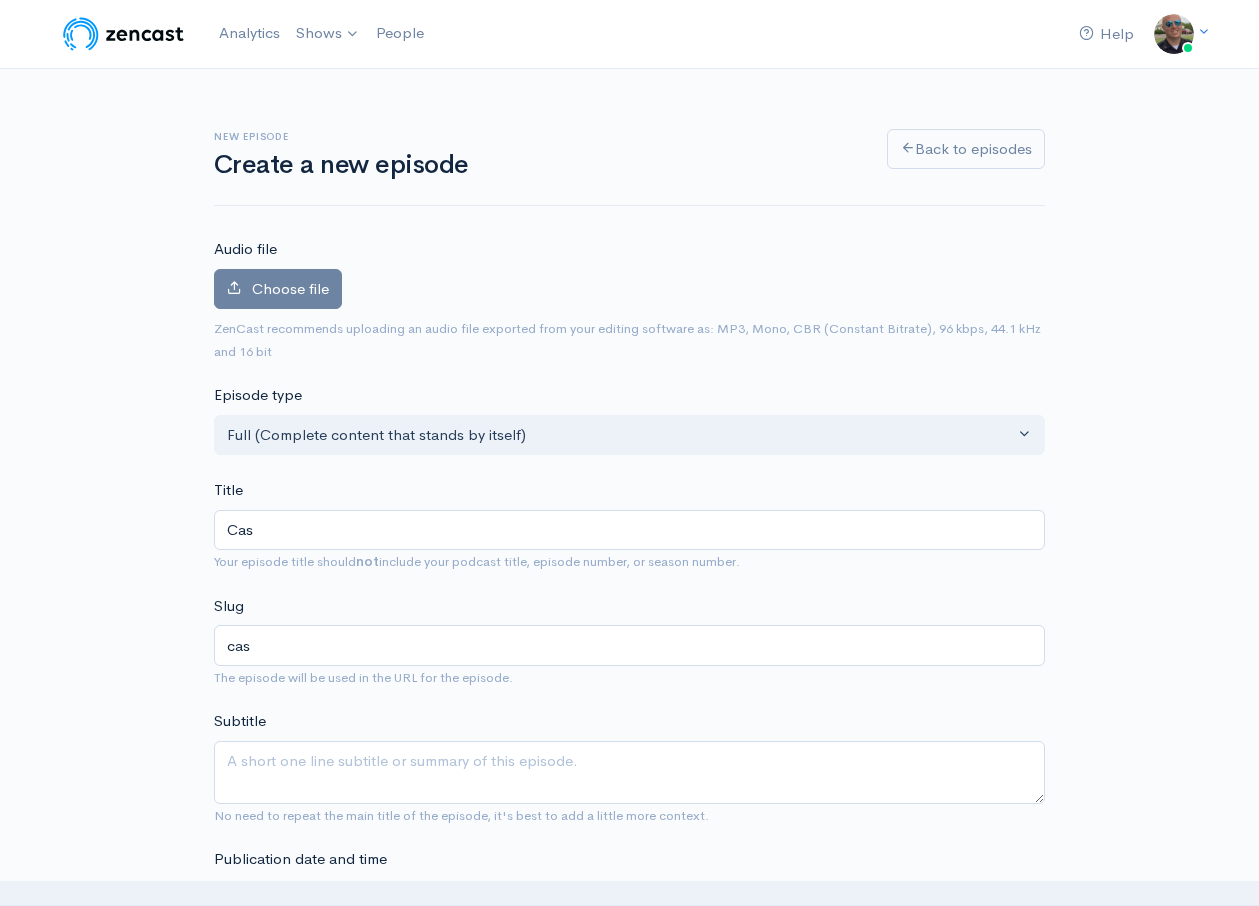 type on "Case" 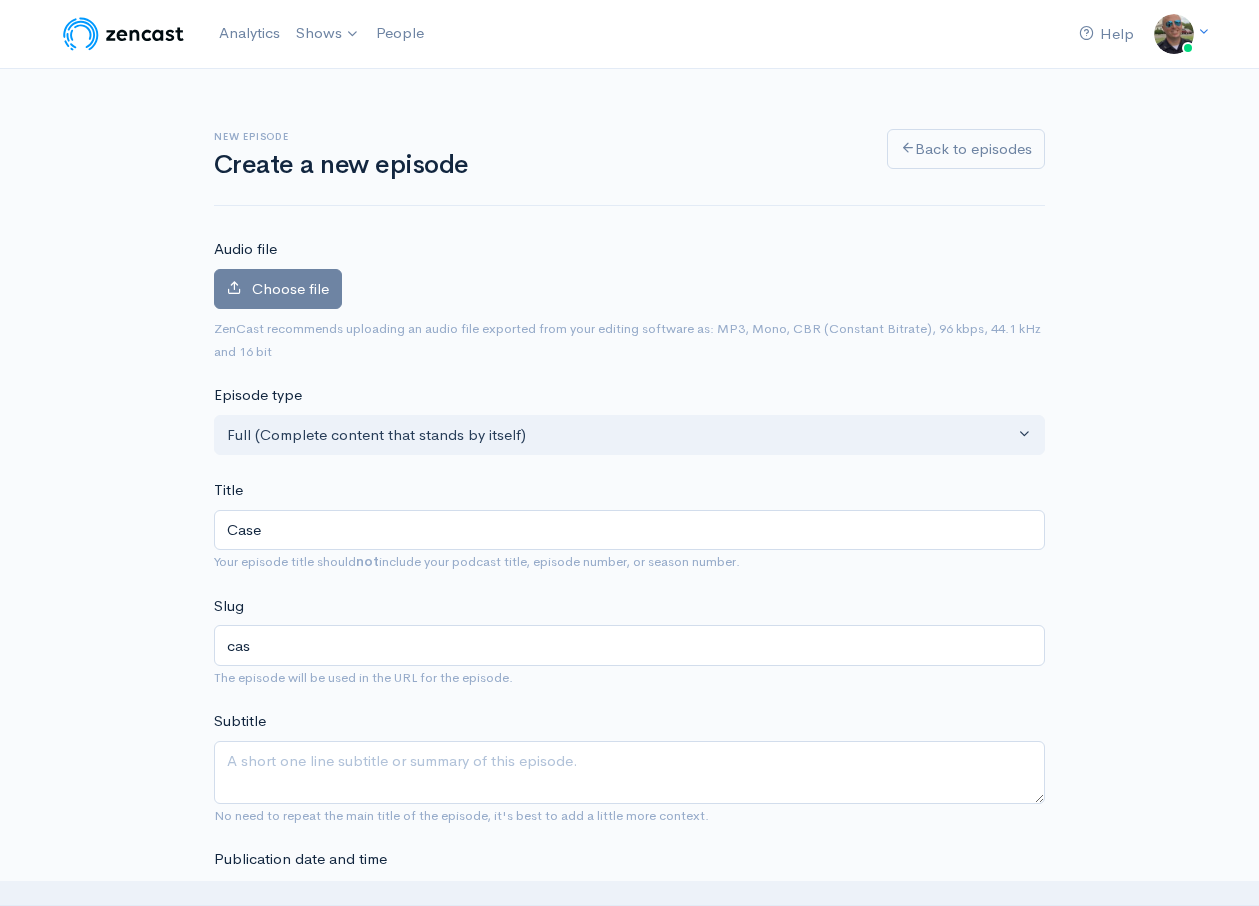 type on "case" 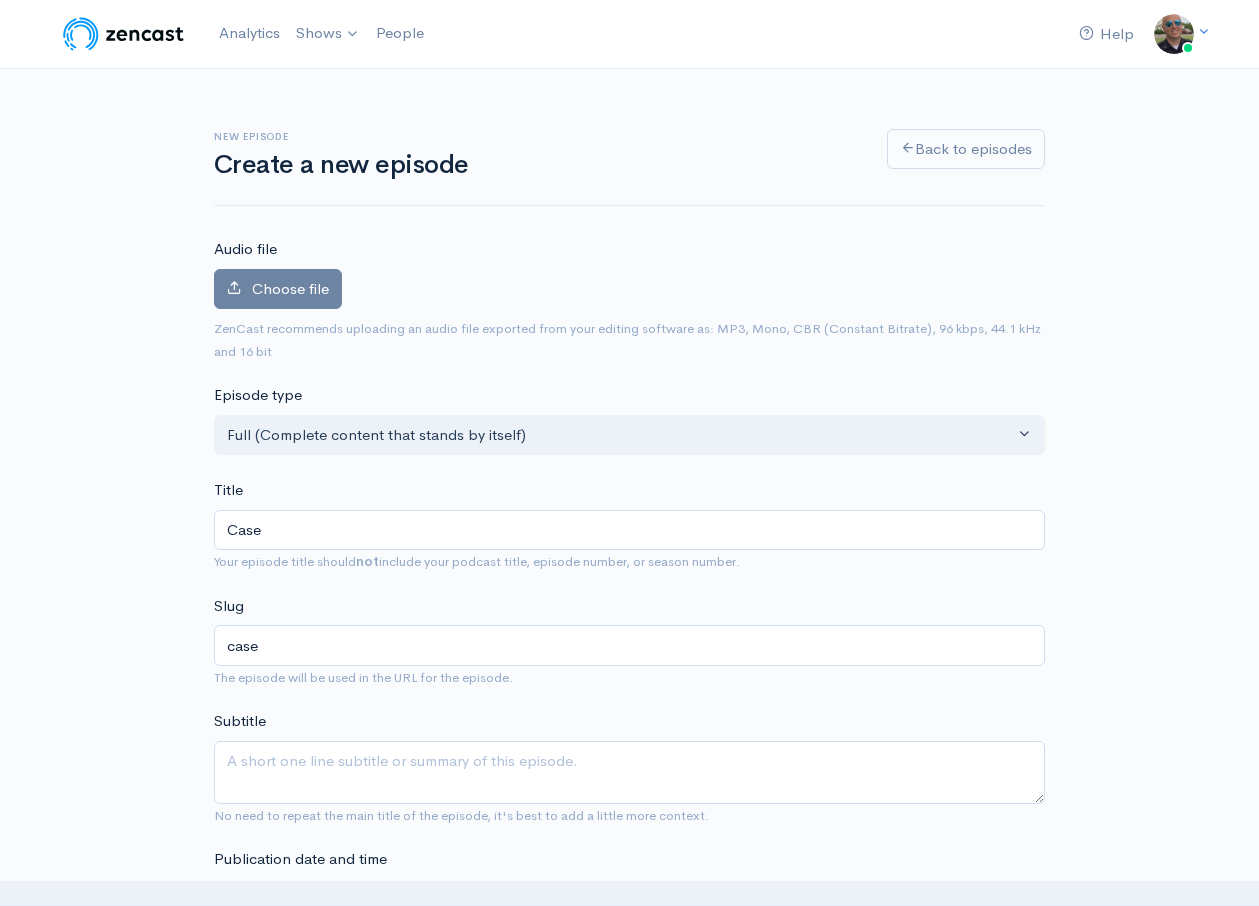 type on "Case S" 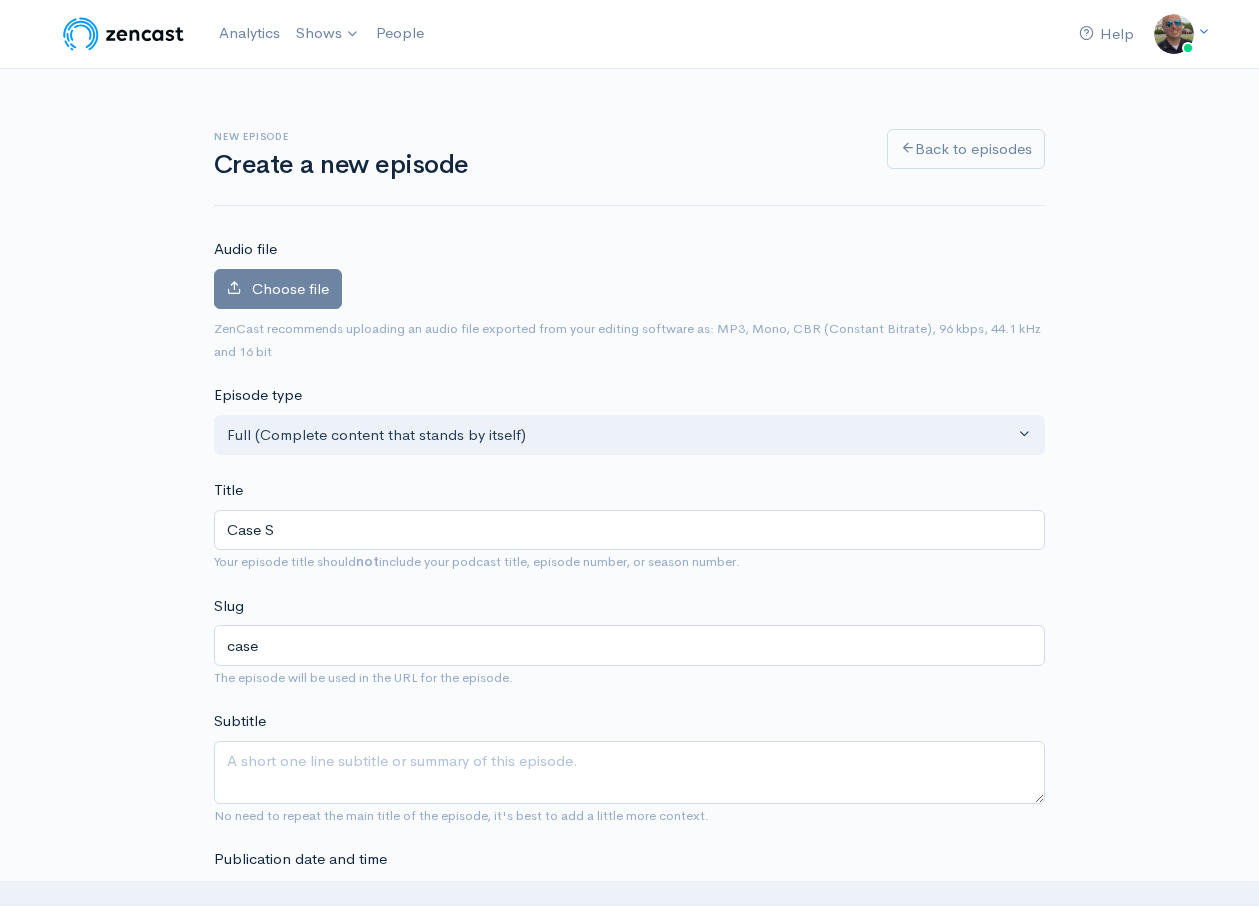 type on "case-s" 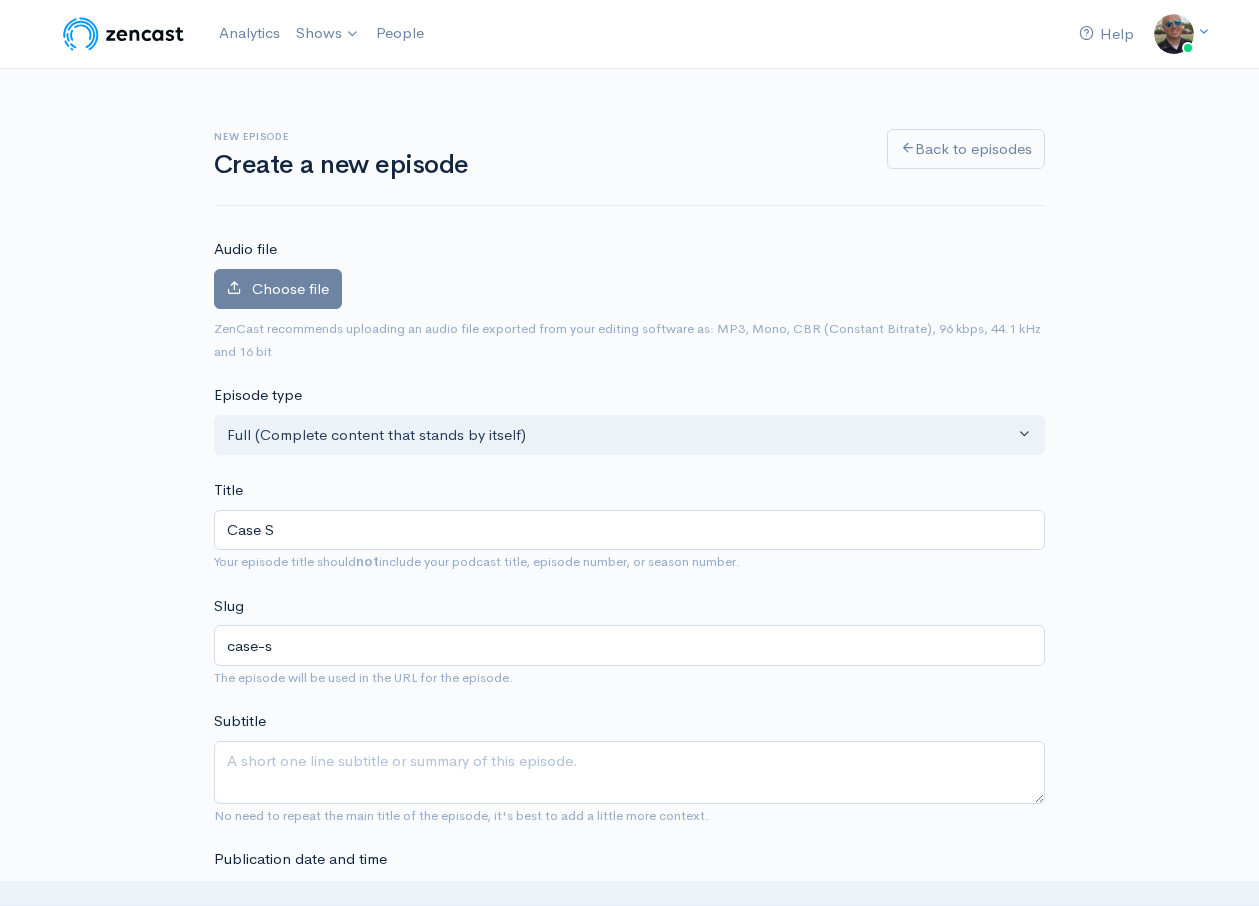 type on "Case St" 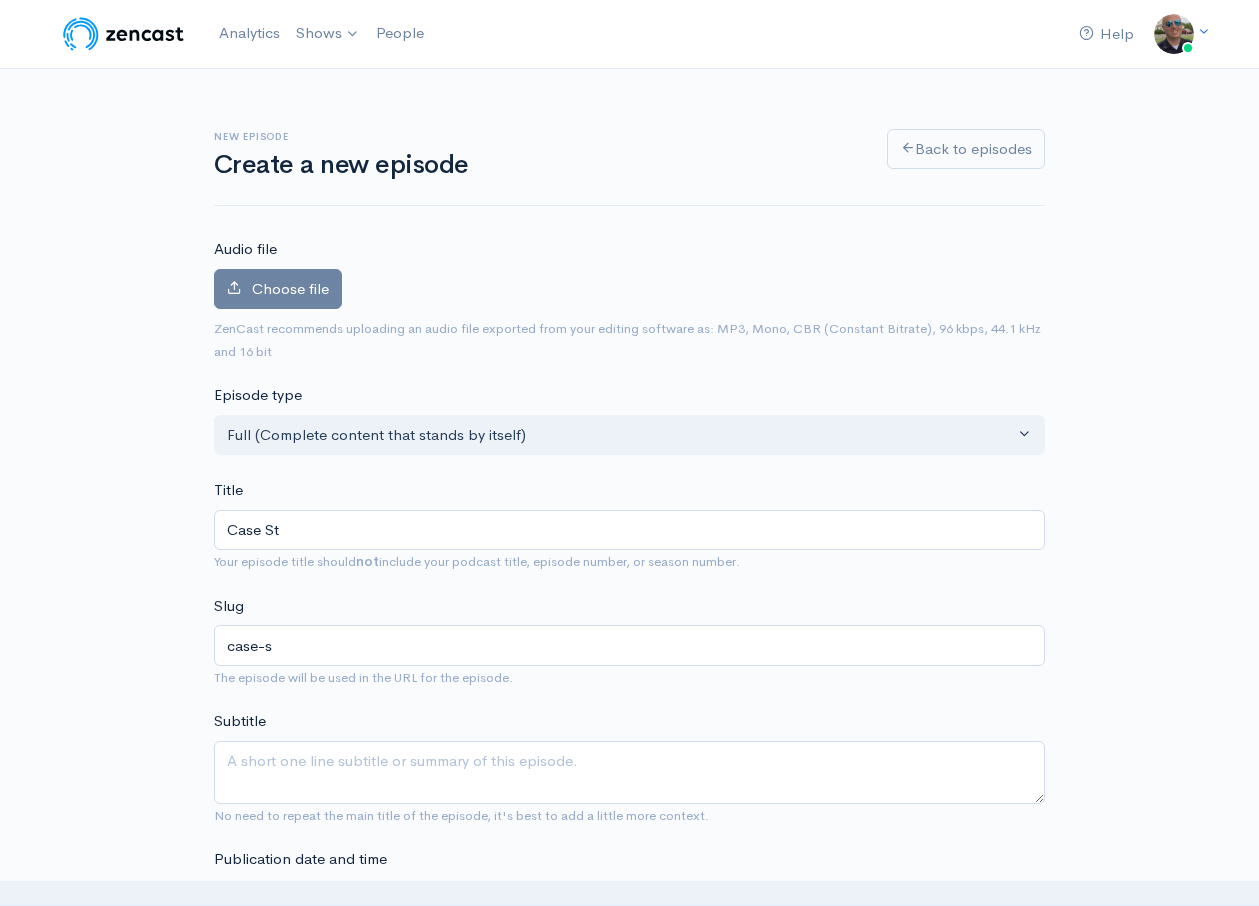 type on "case-st" 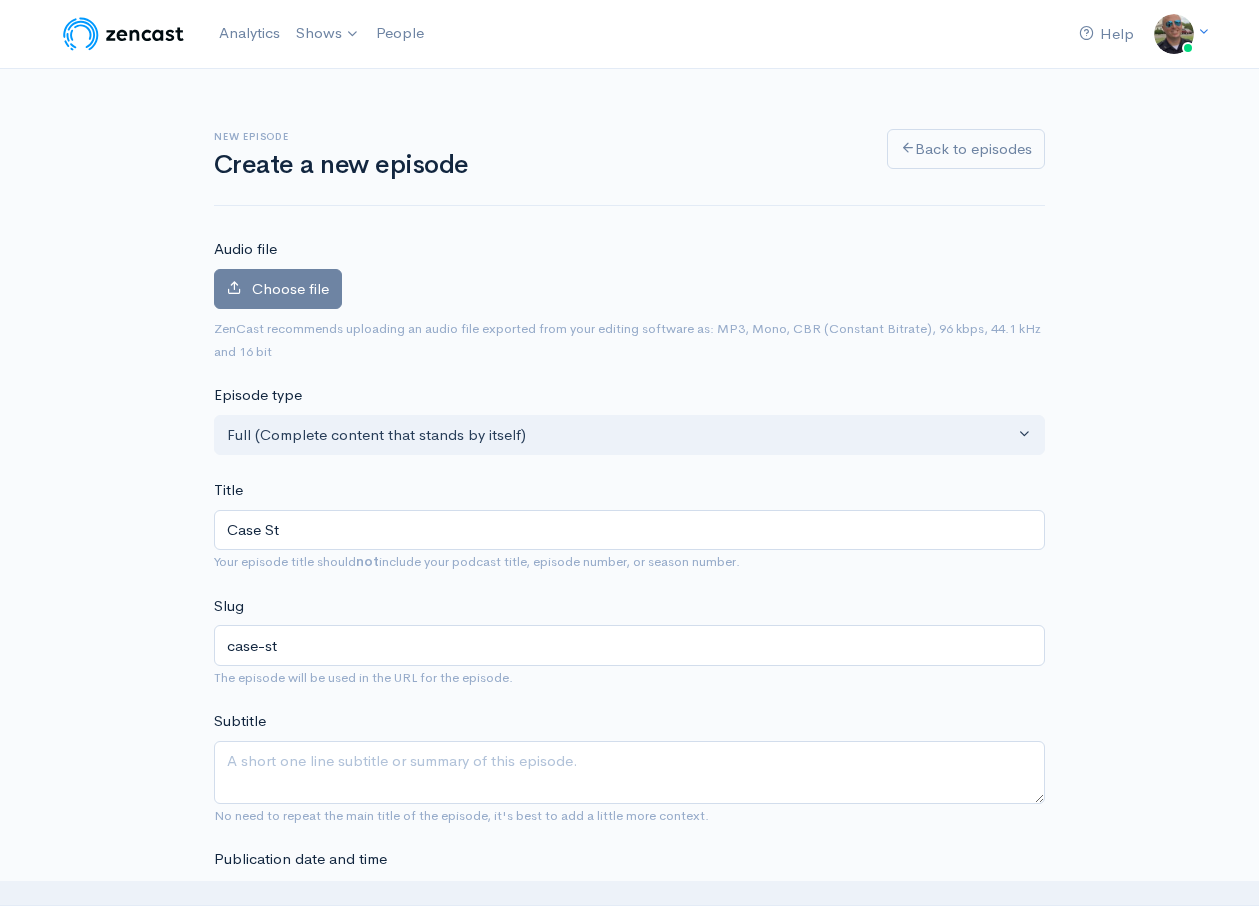 type on "Case Stu" 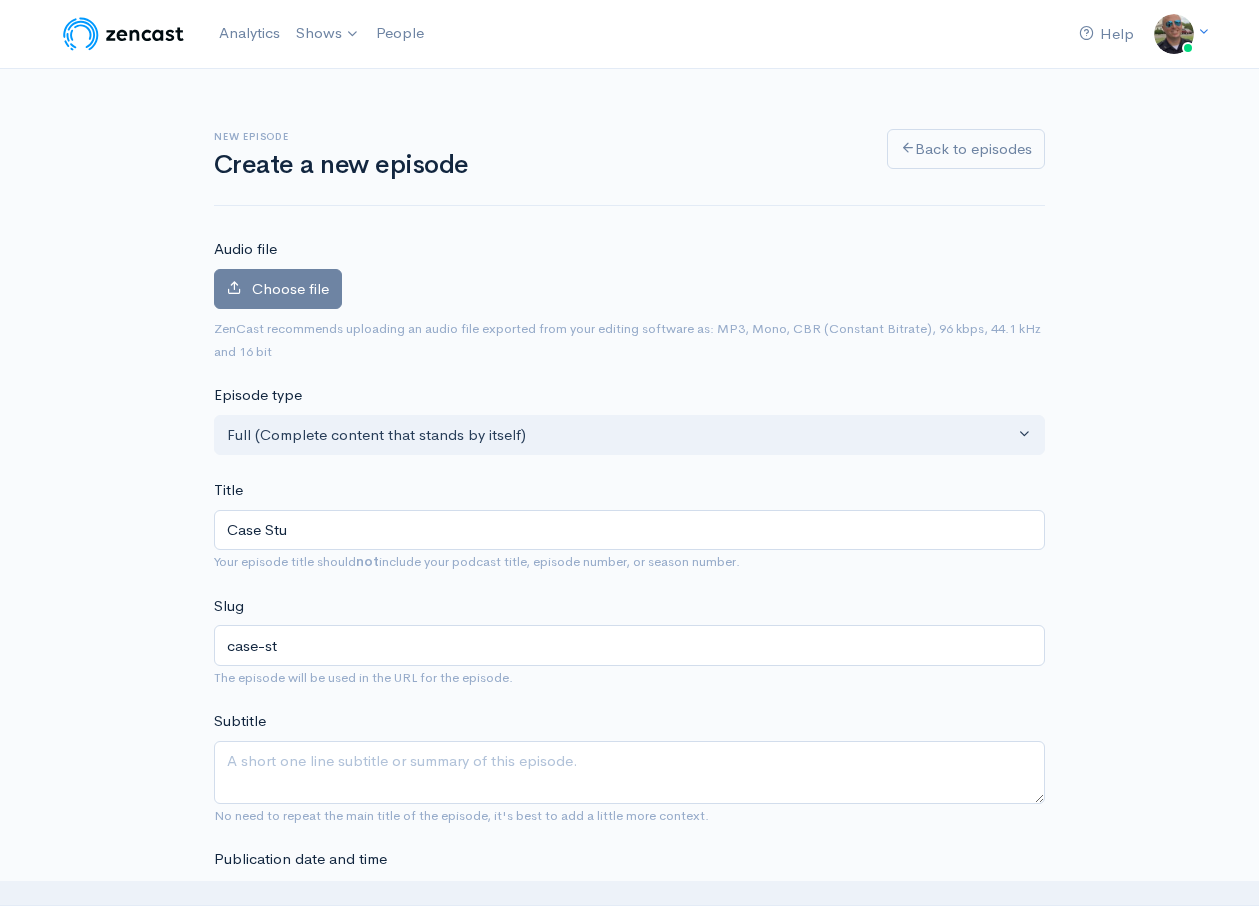 type on "case-stu" 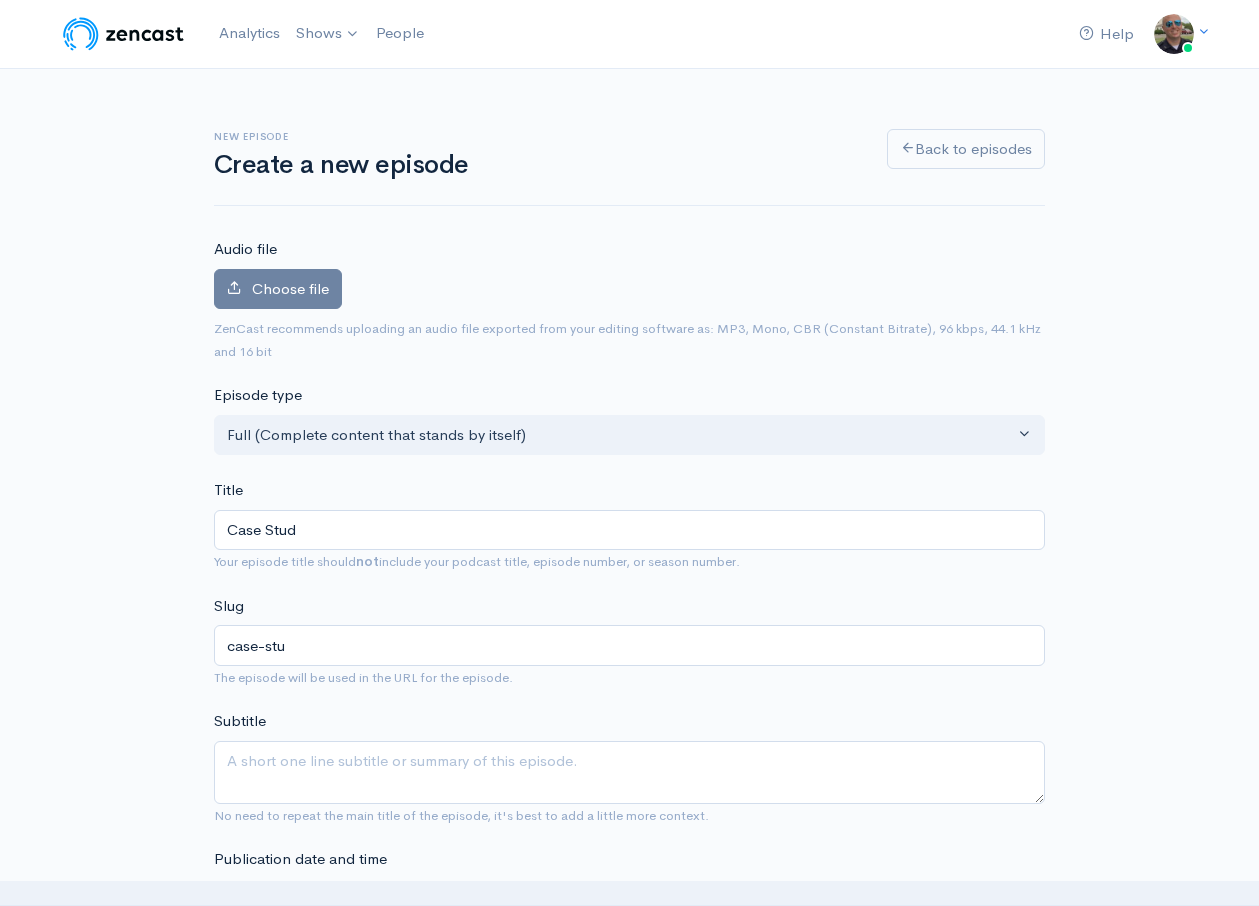 type on "Case Study" 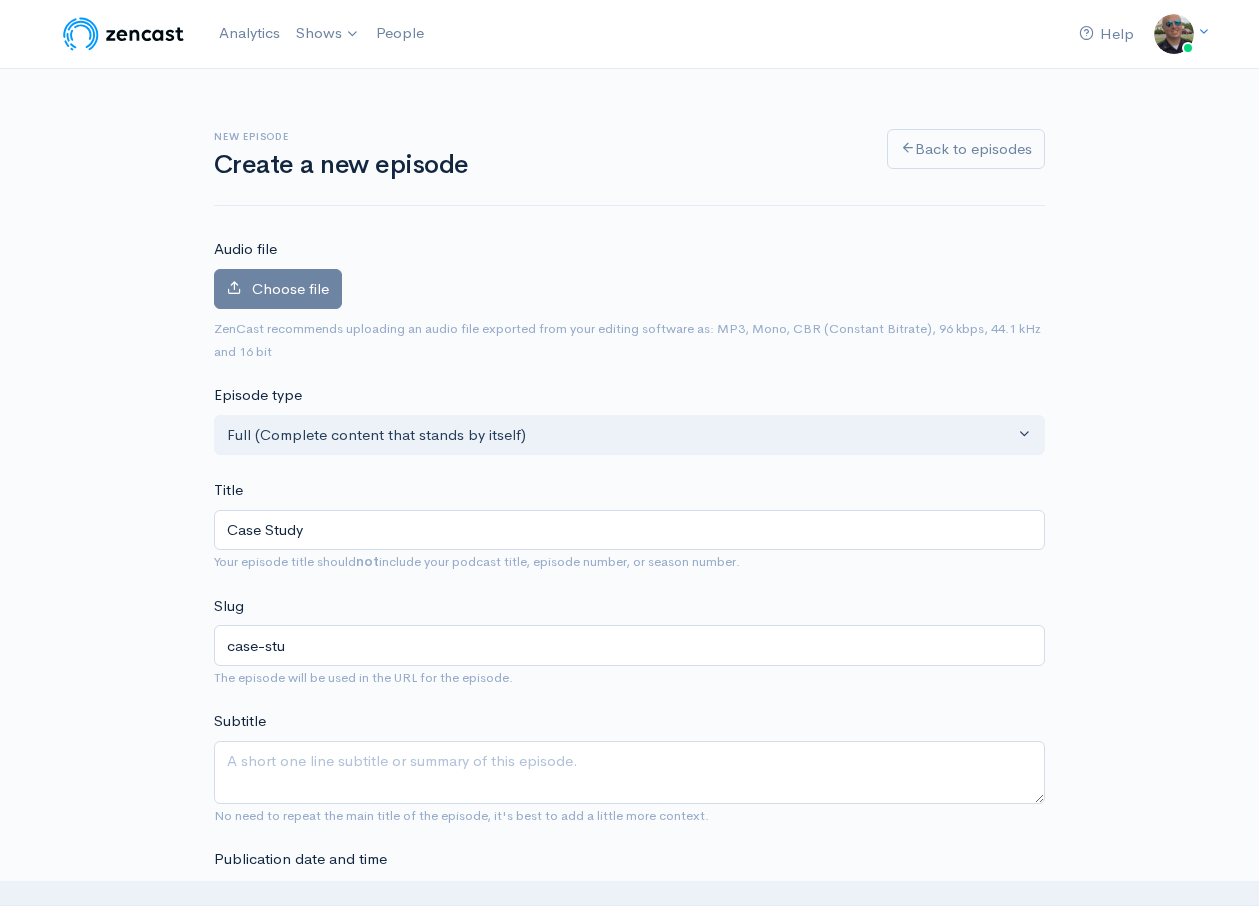 type on "case-study" 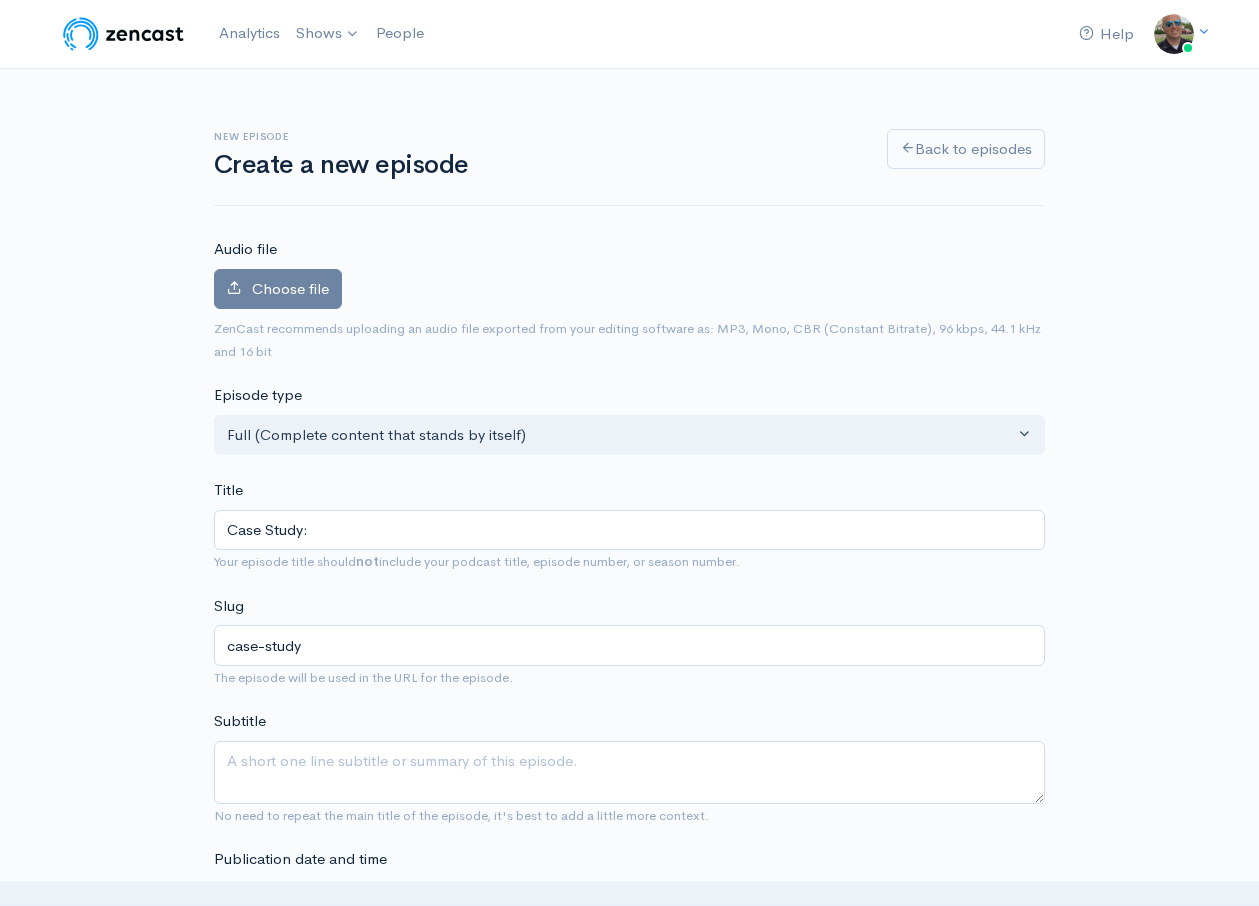 type on "Case Study: A" 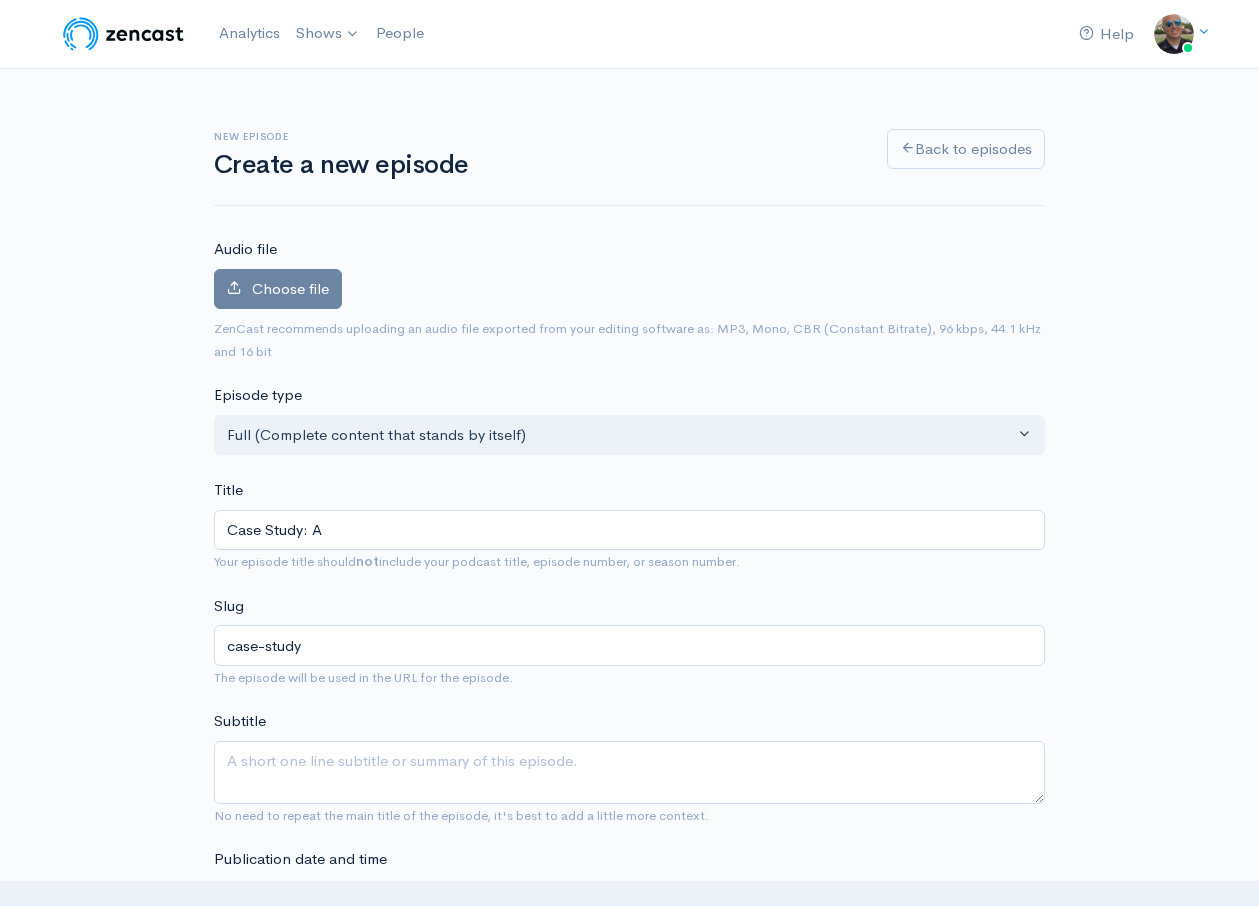 type on "case-study-a" 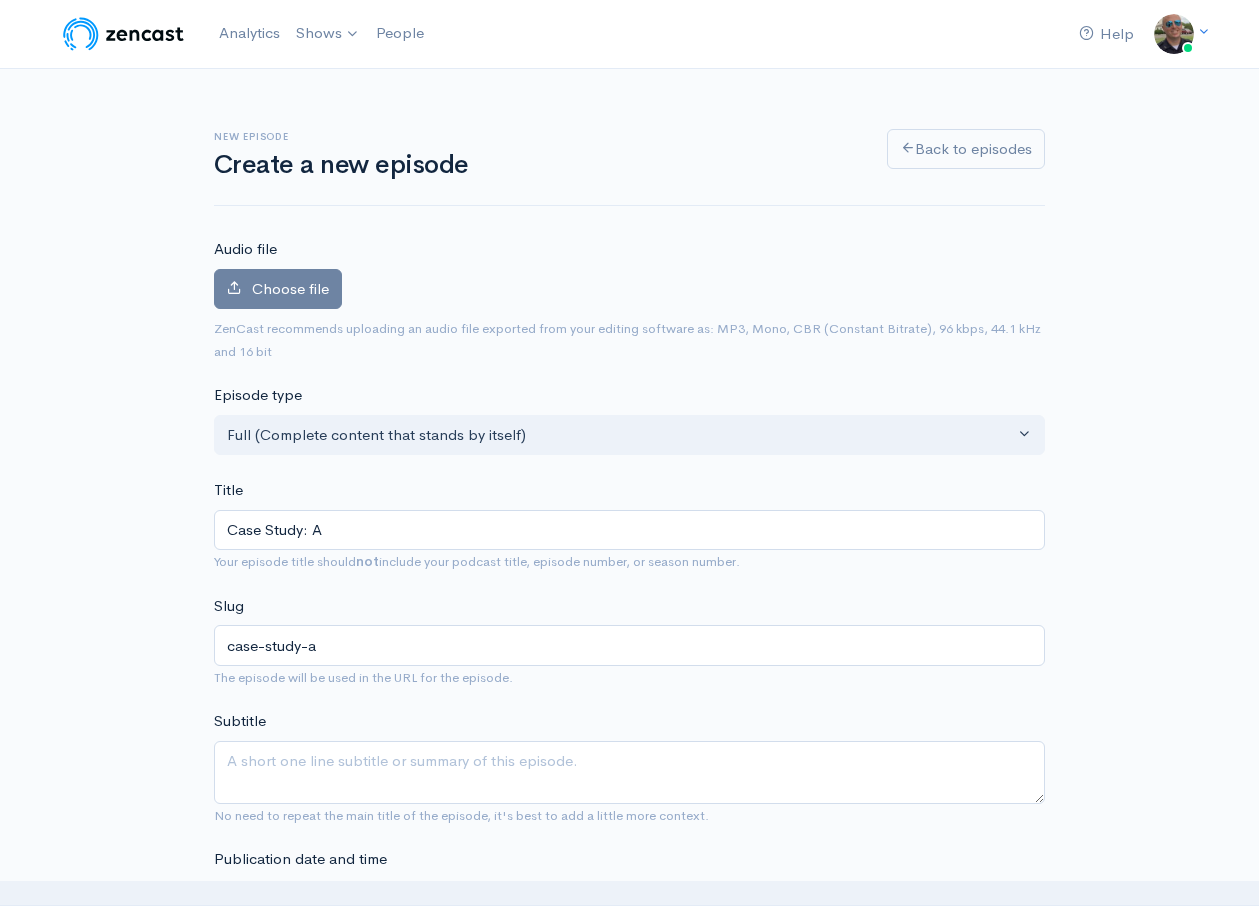 type on "Case Study:" 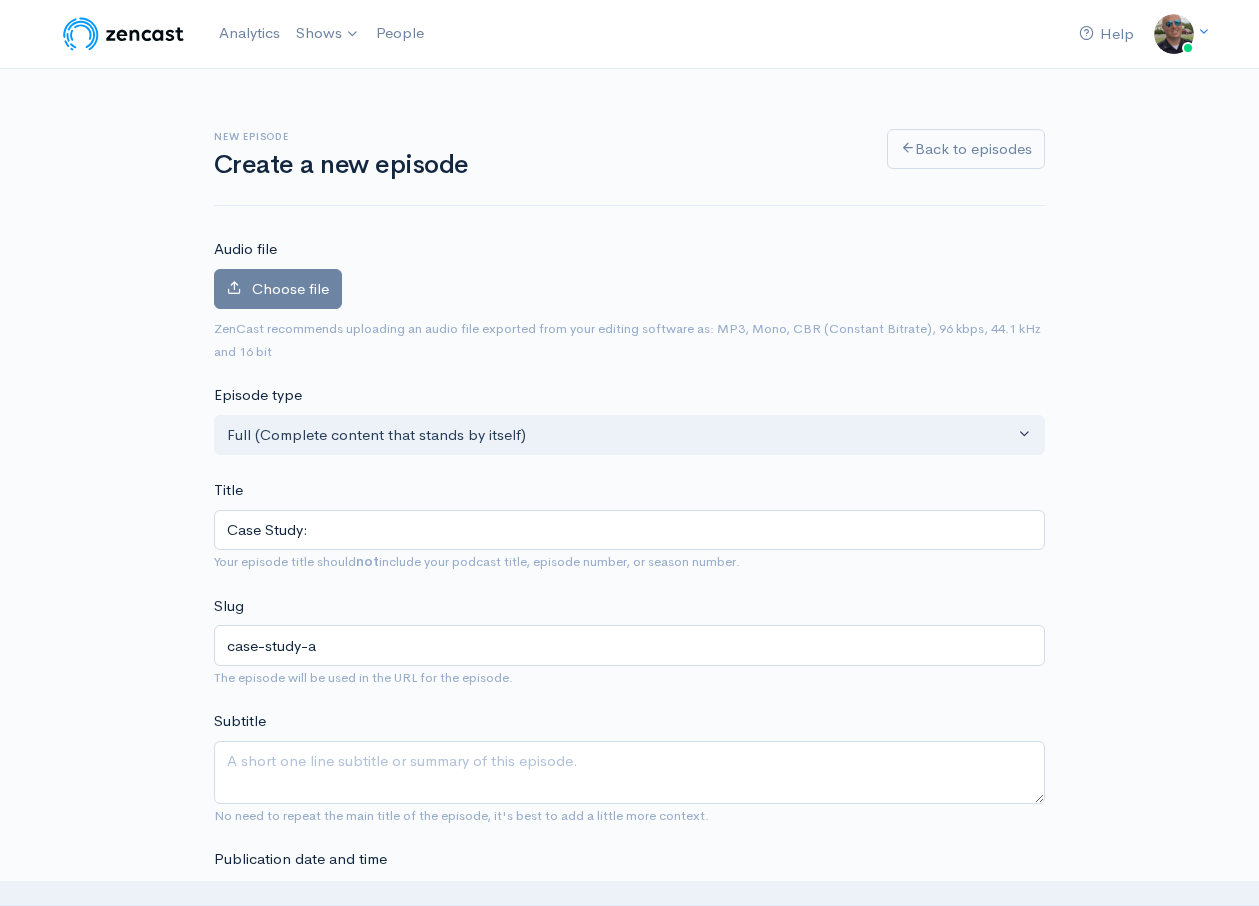 type on "case-study" 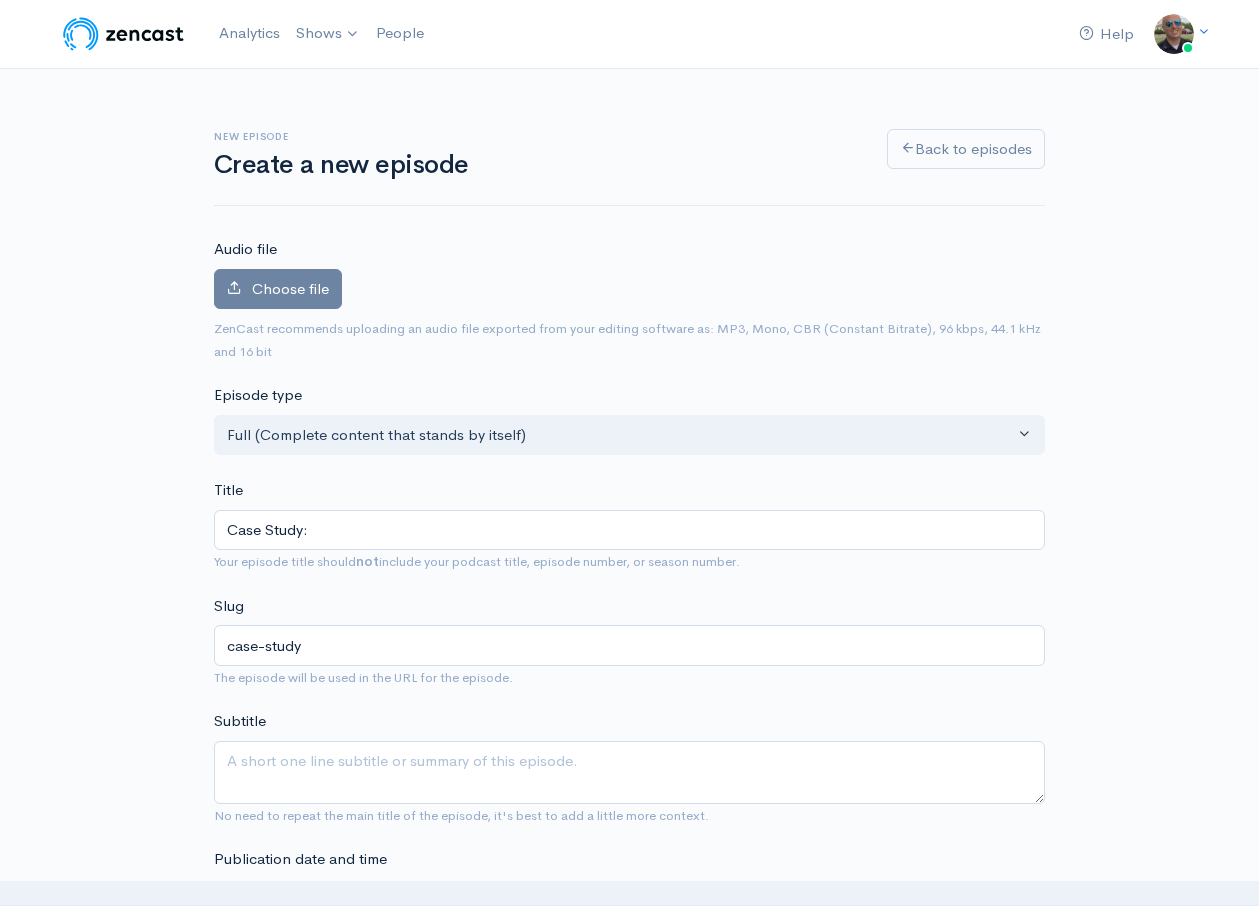 type on "Case Study: S" 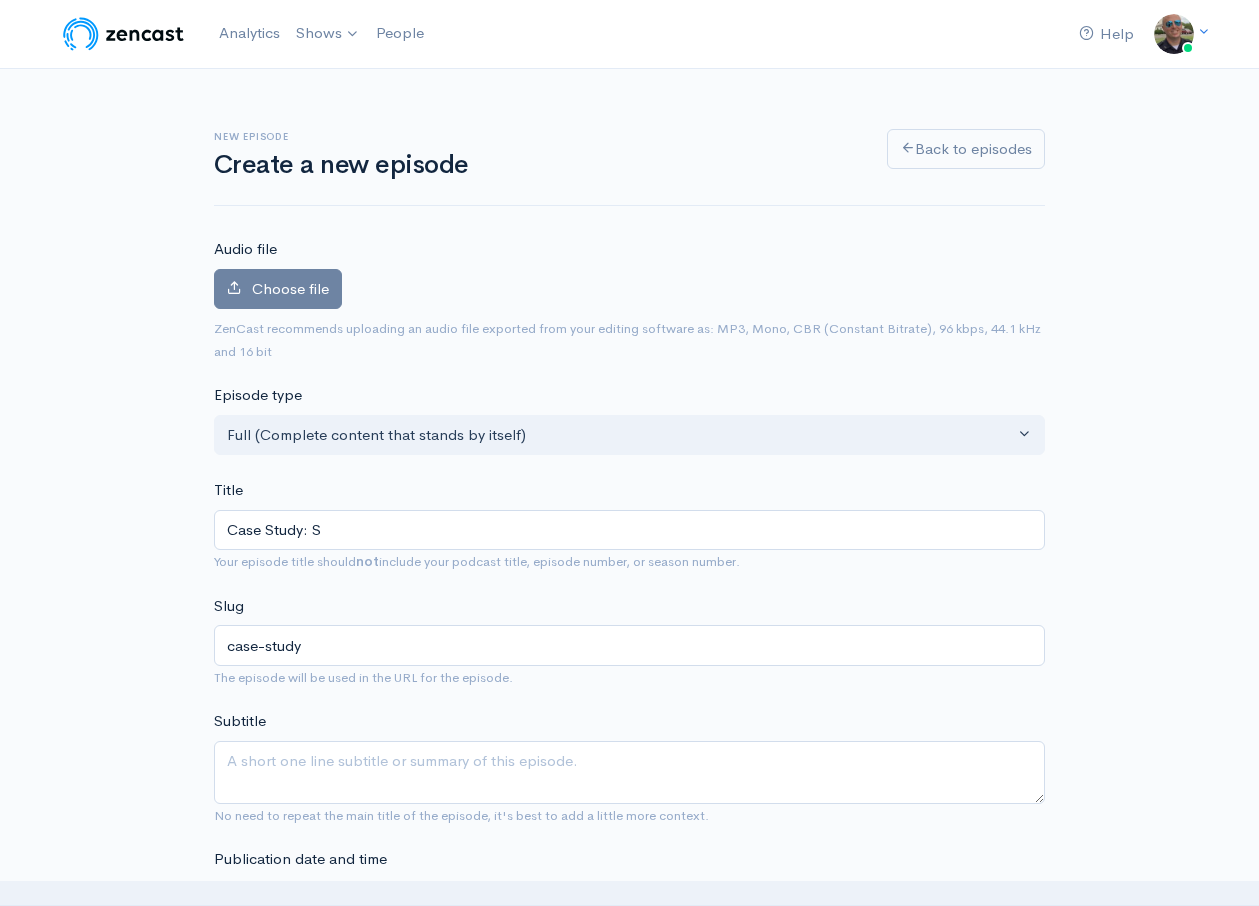type on "case-study-s" 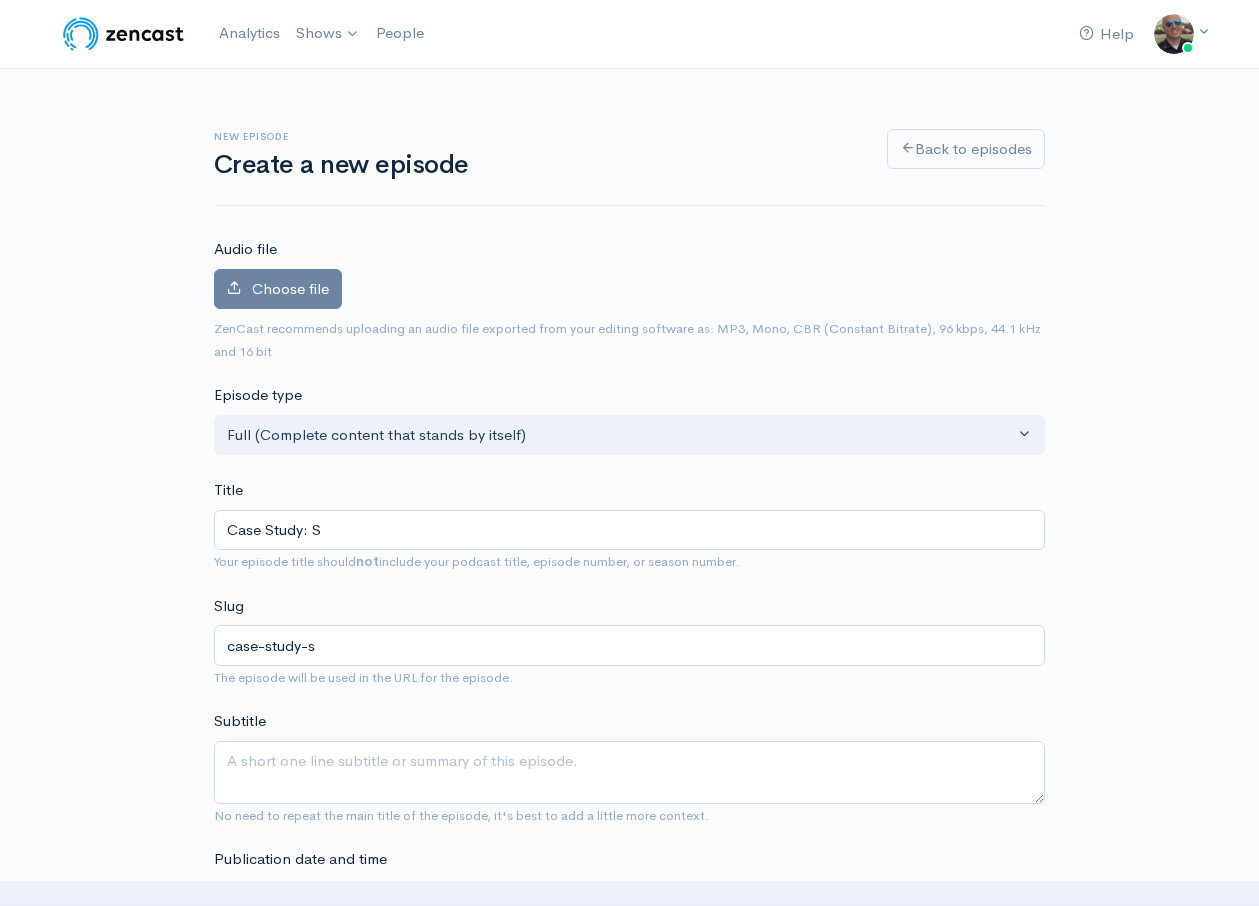 type on "Case Study: Su" 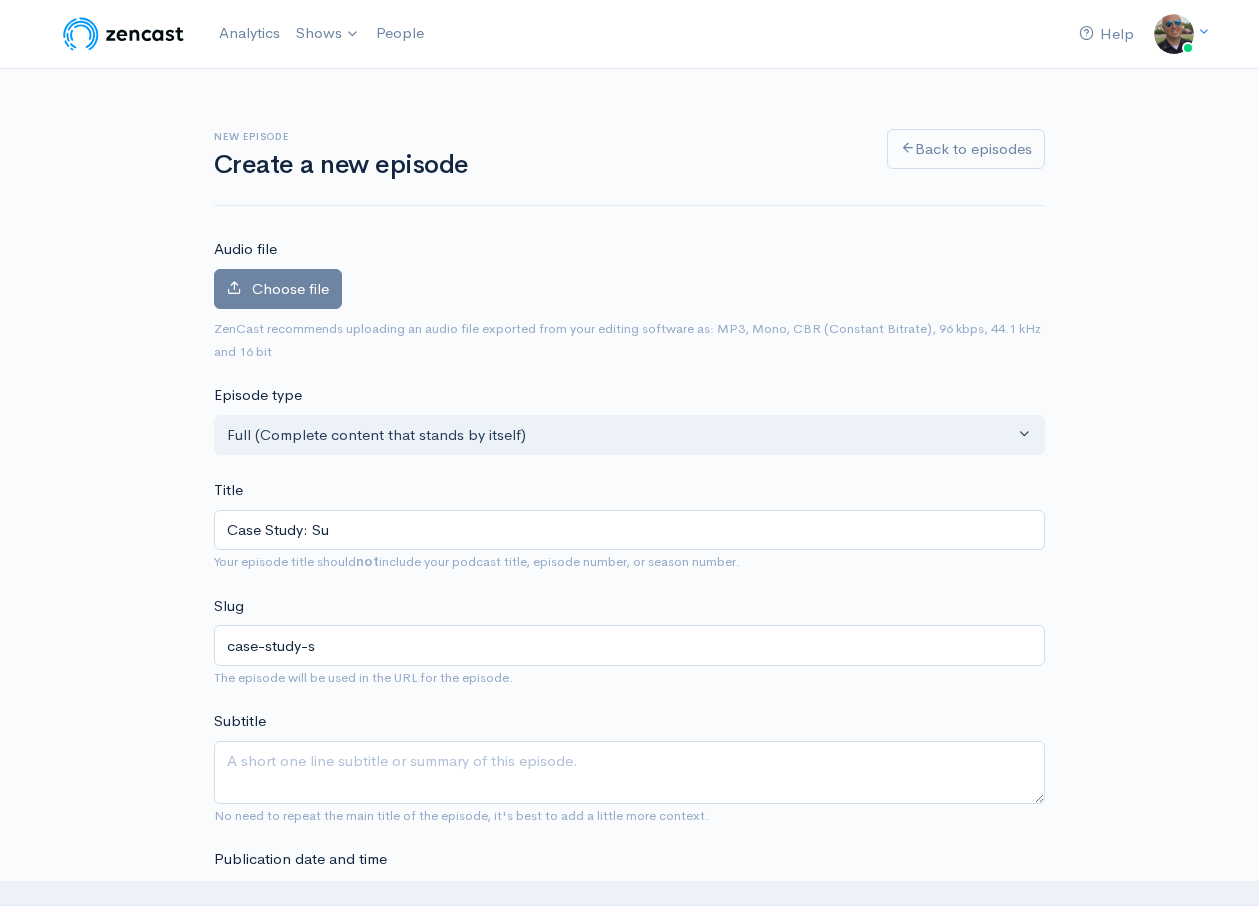 type on "case-study-su" 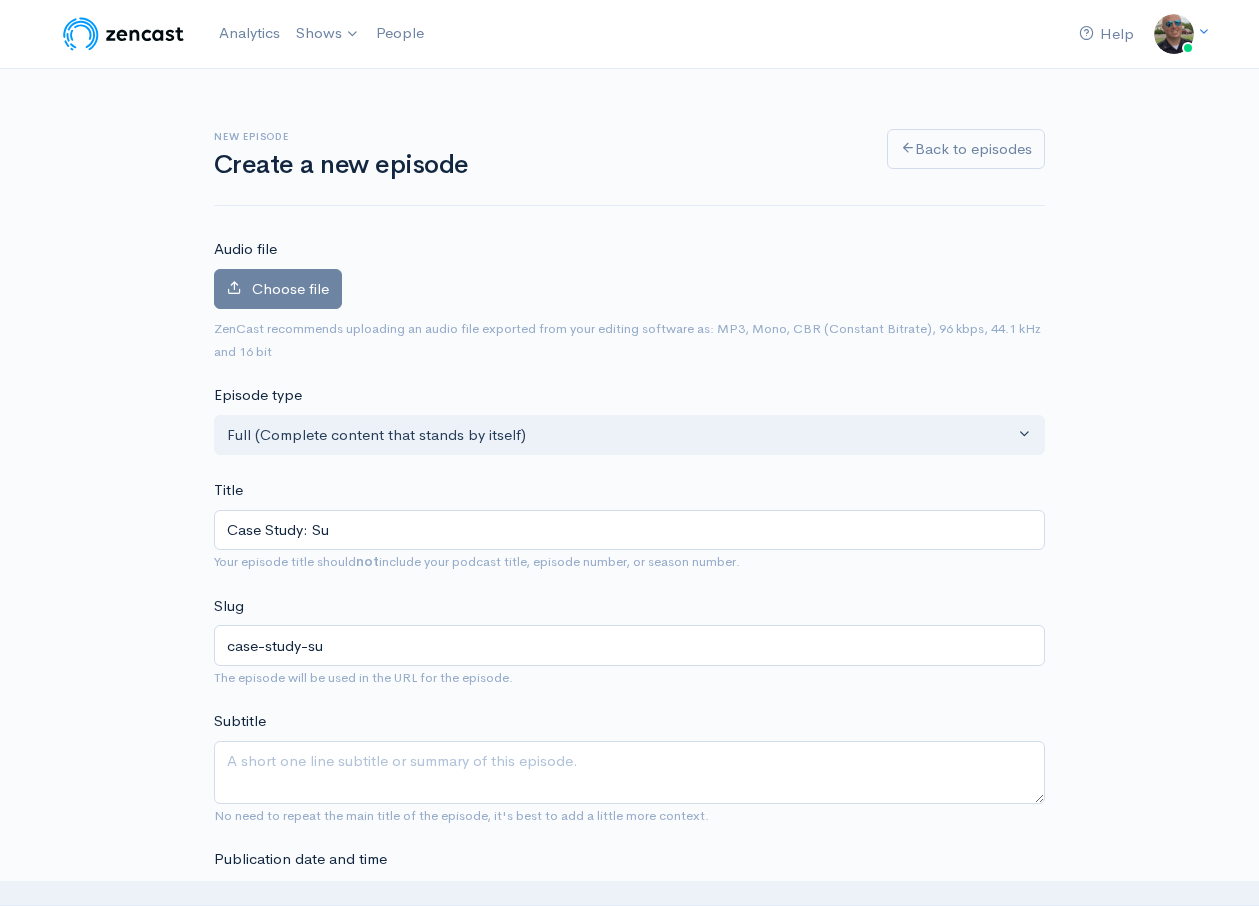 type on "Case Study: Sub" 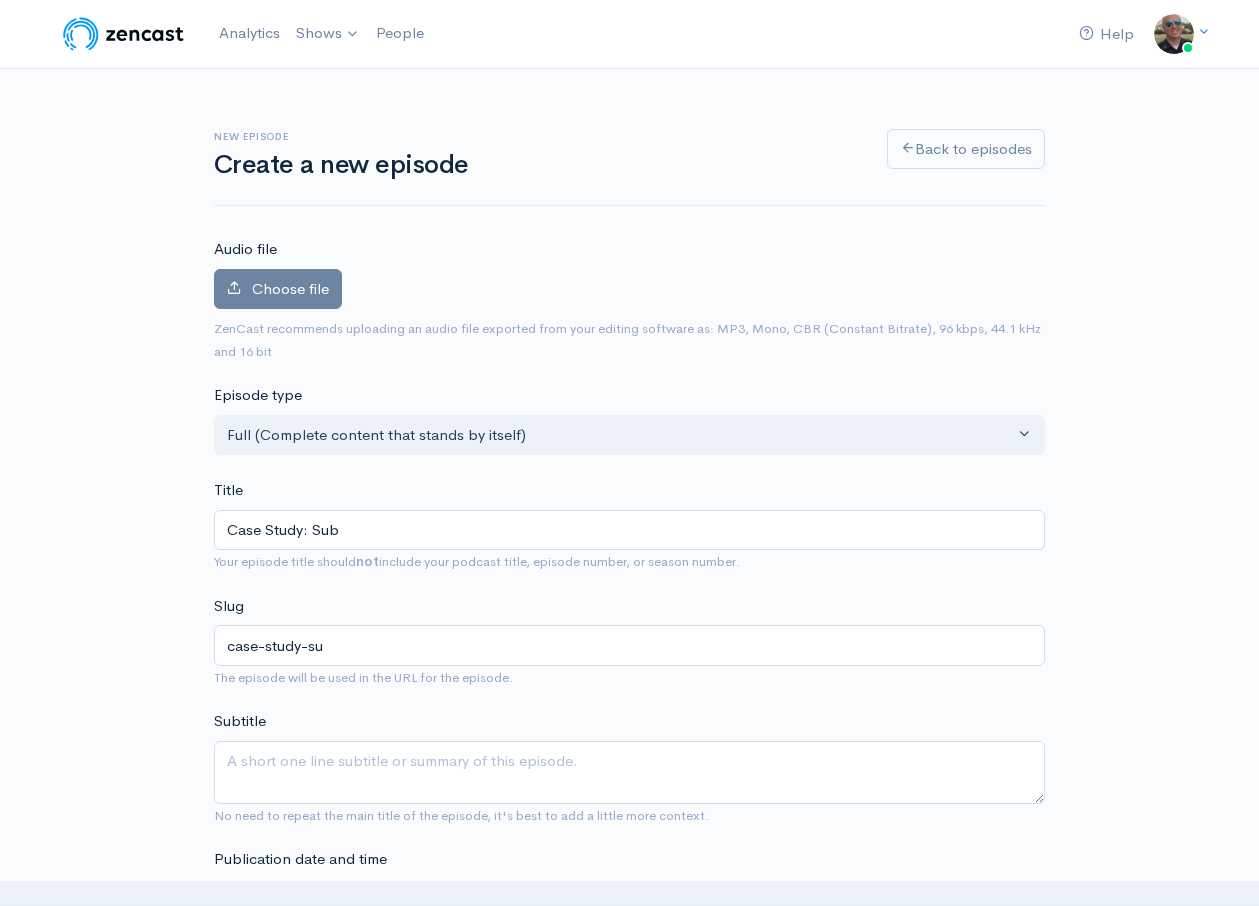 type on "case-study-sub" 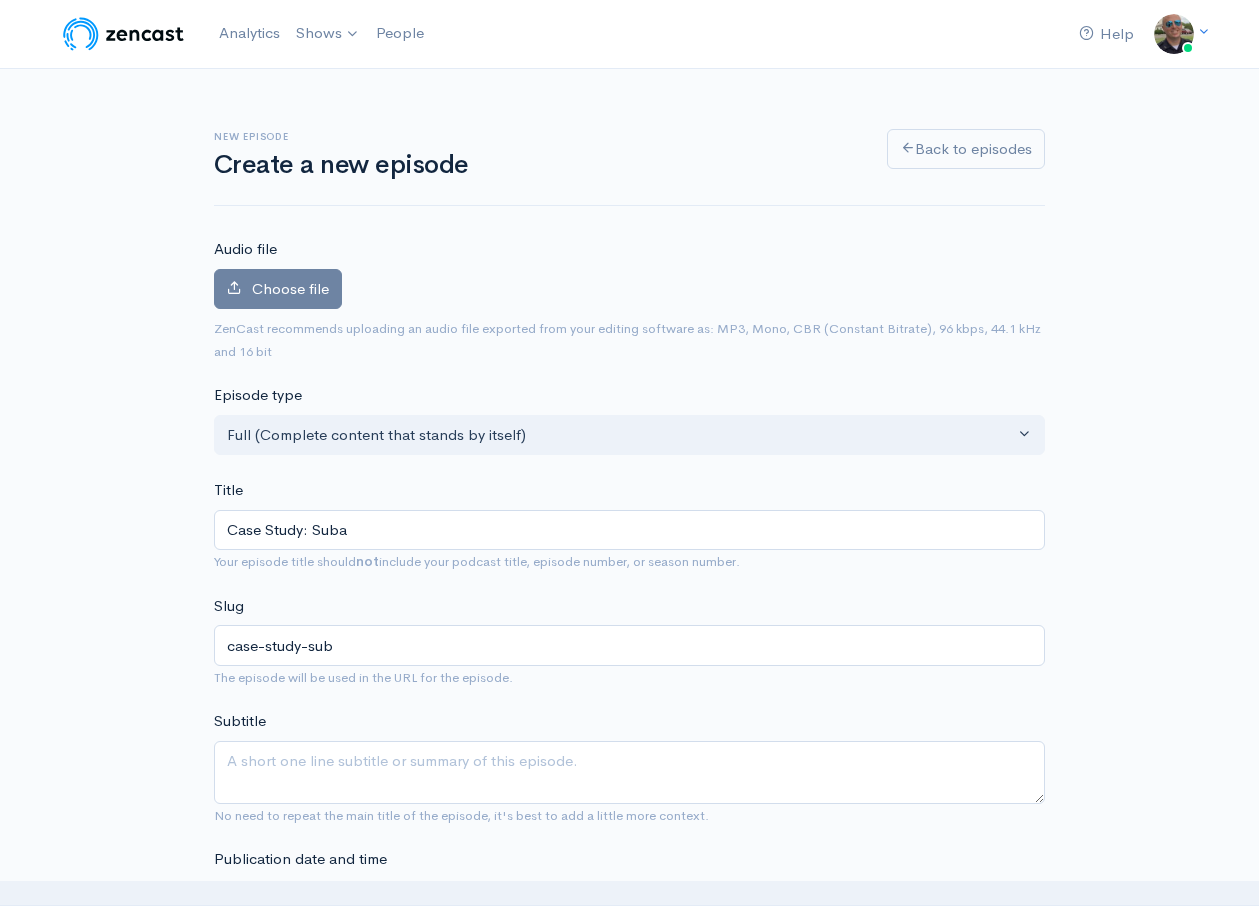 type on "Case Study: Subar" 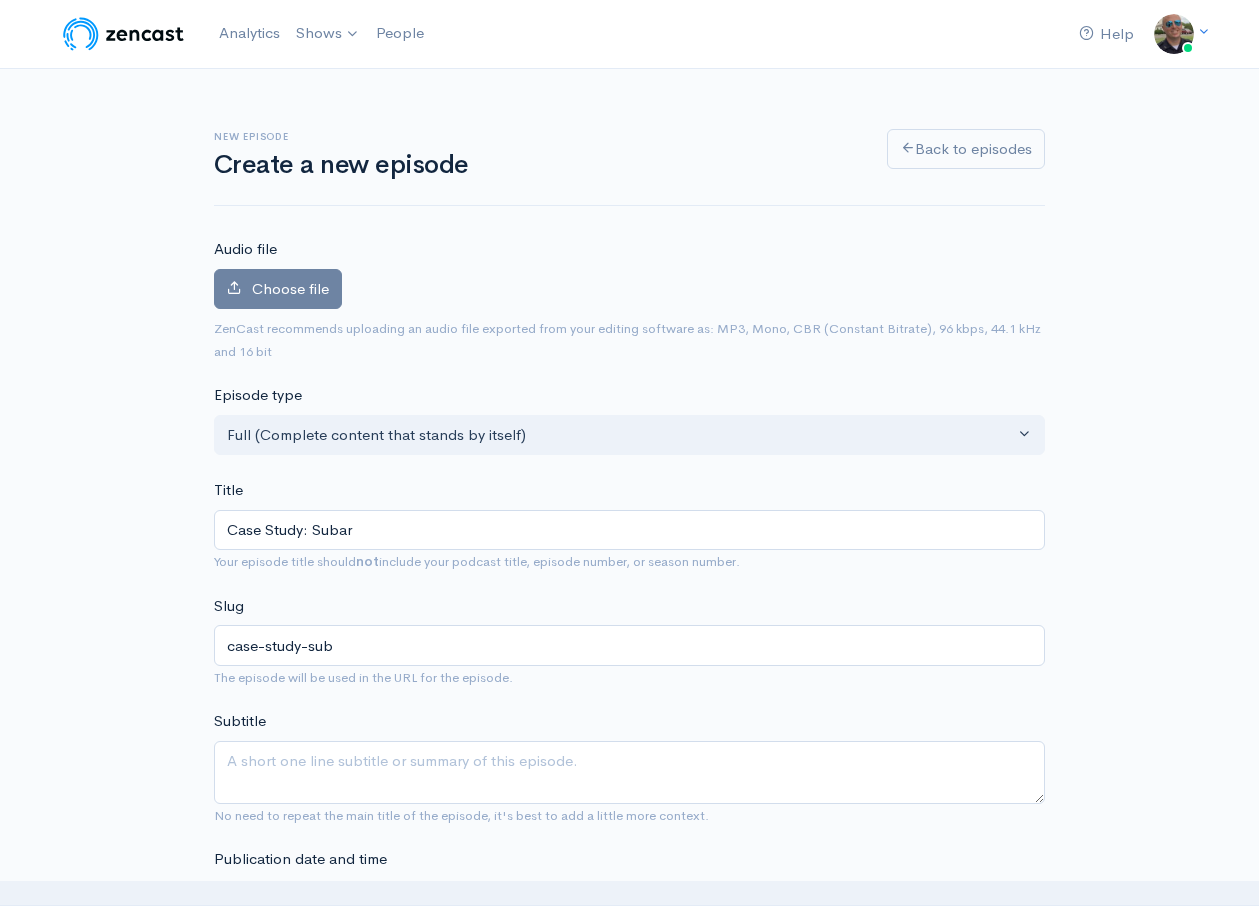 type on "case-study-subar" 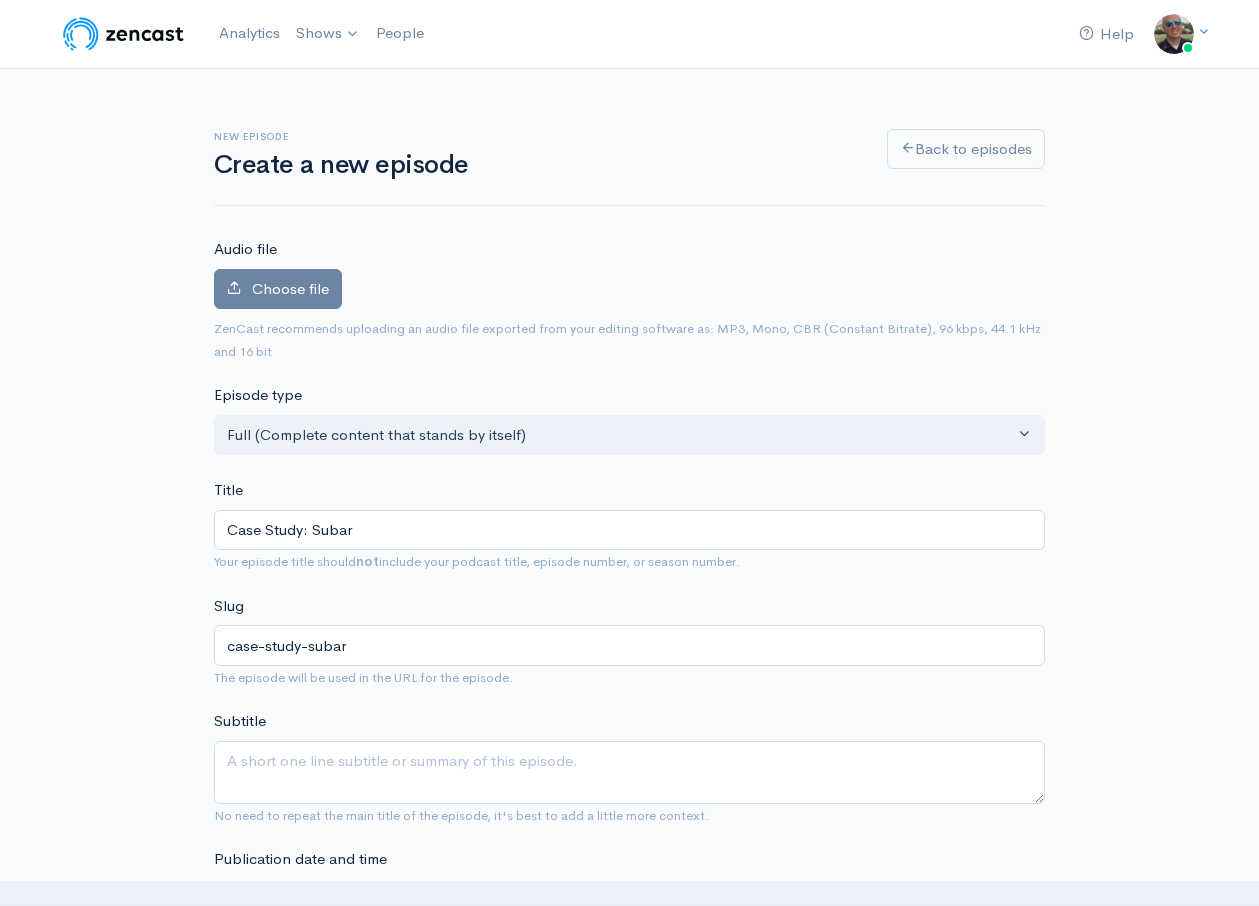 type on "Case Study: Subara" 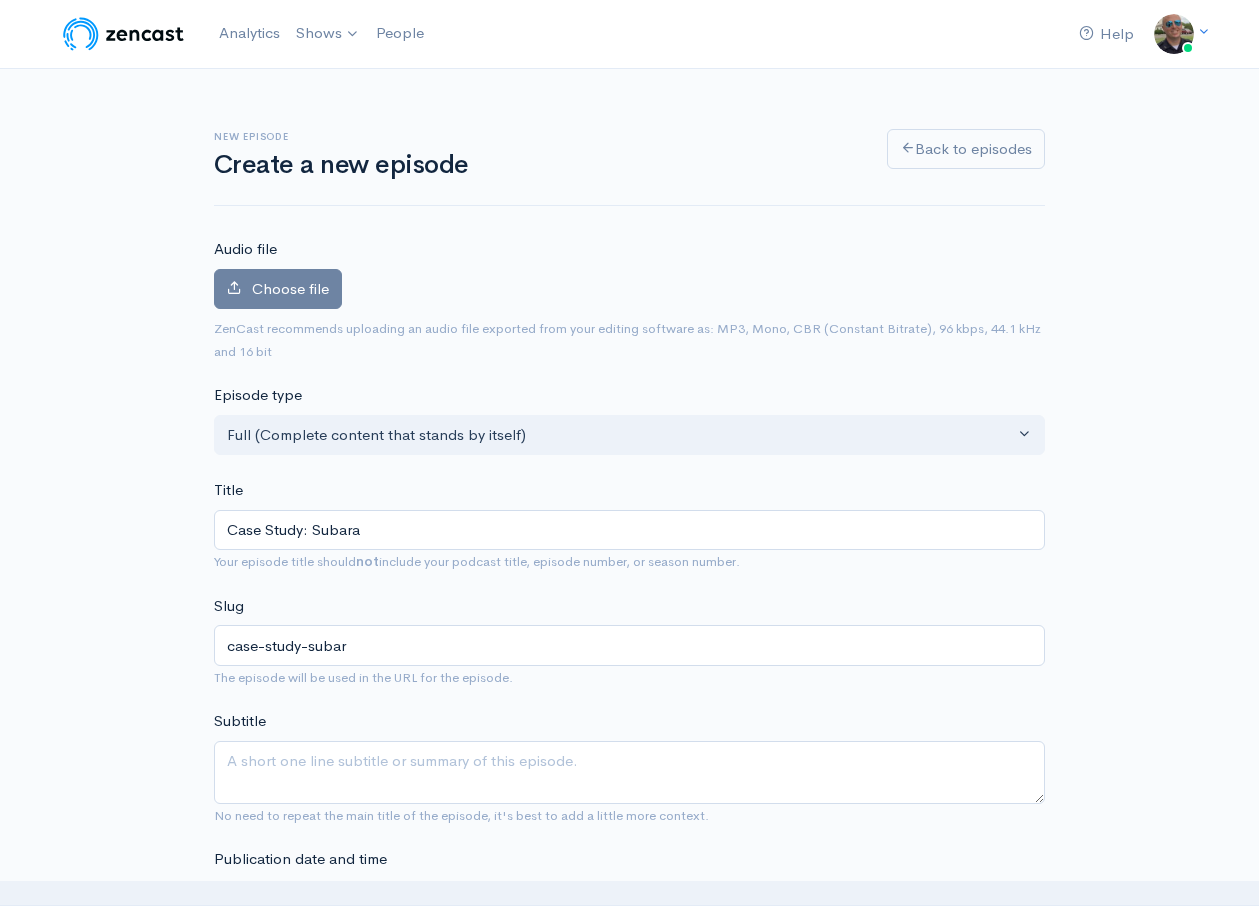 type on "case-study-subara" 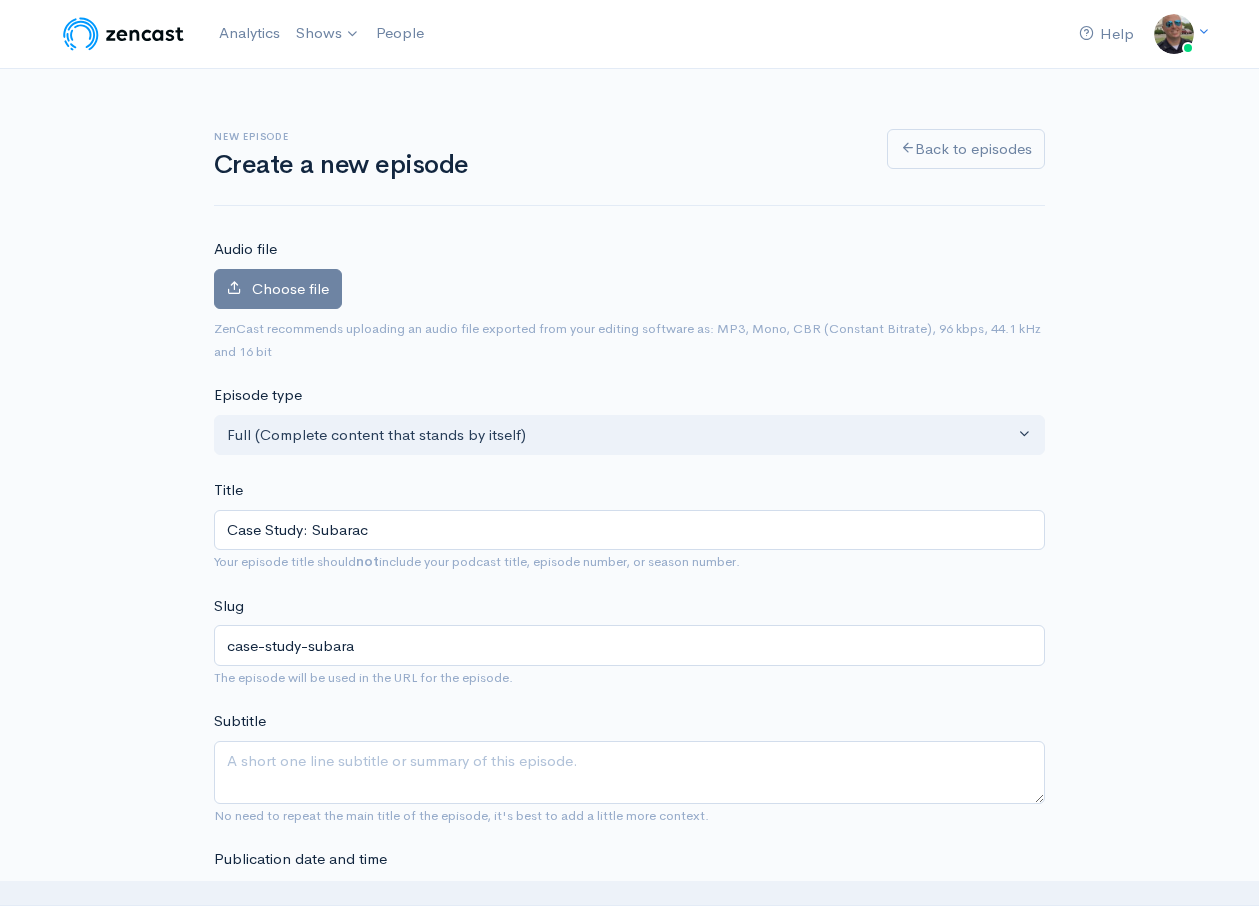 type on "Case Study: Subarach" 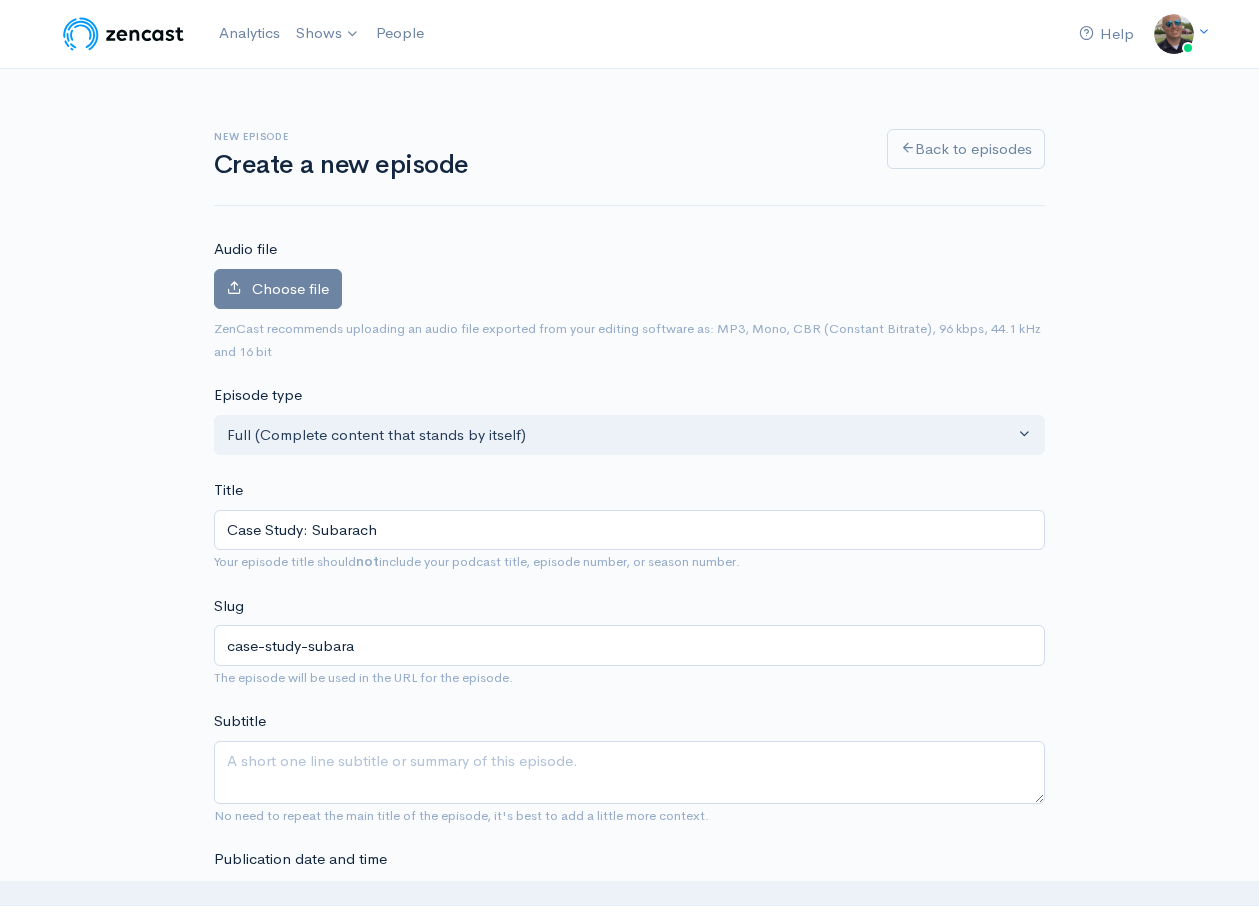 type on "case-study-subarach" 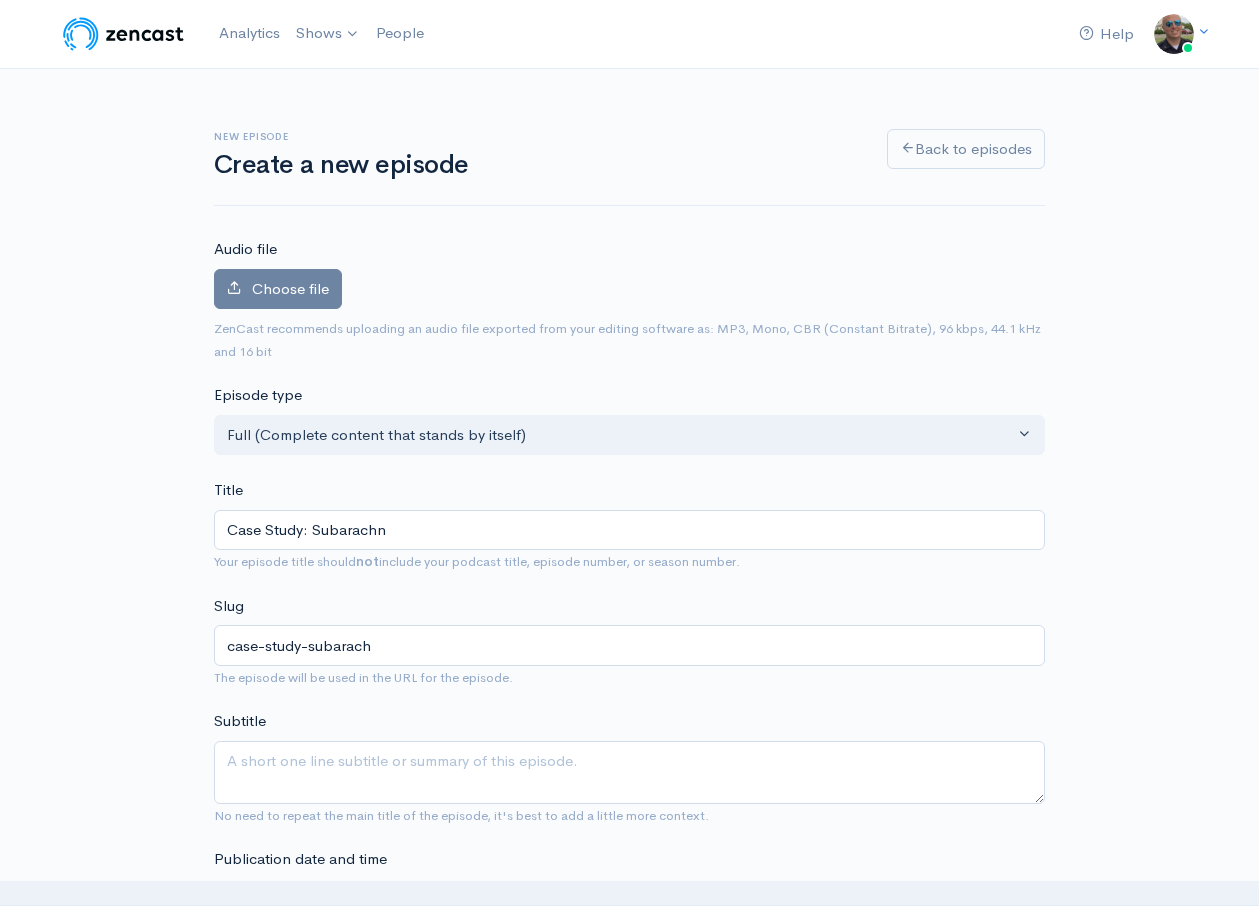 type on "Case Study: Subarachno" 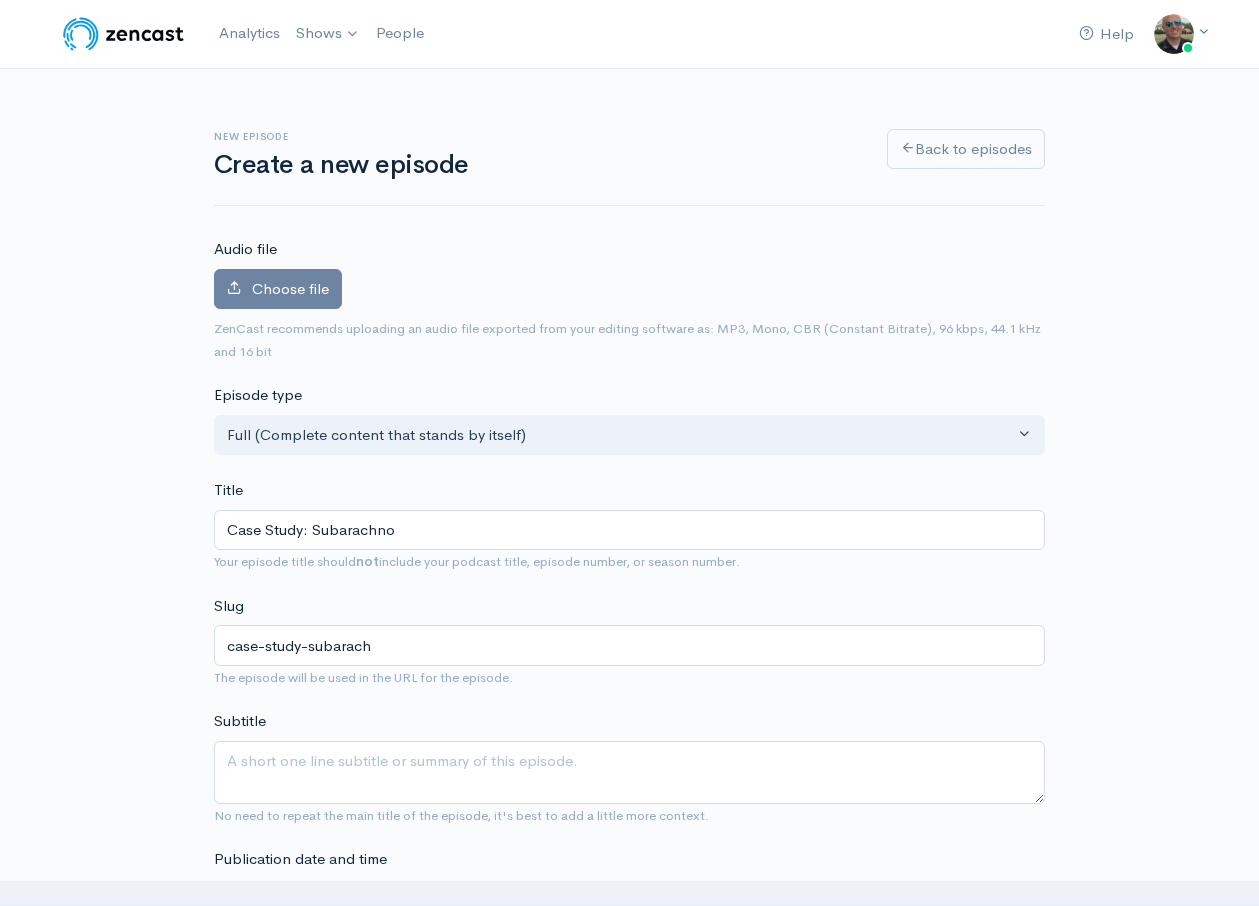 type on "case-study-subarachno" 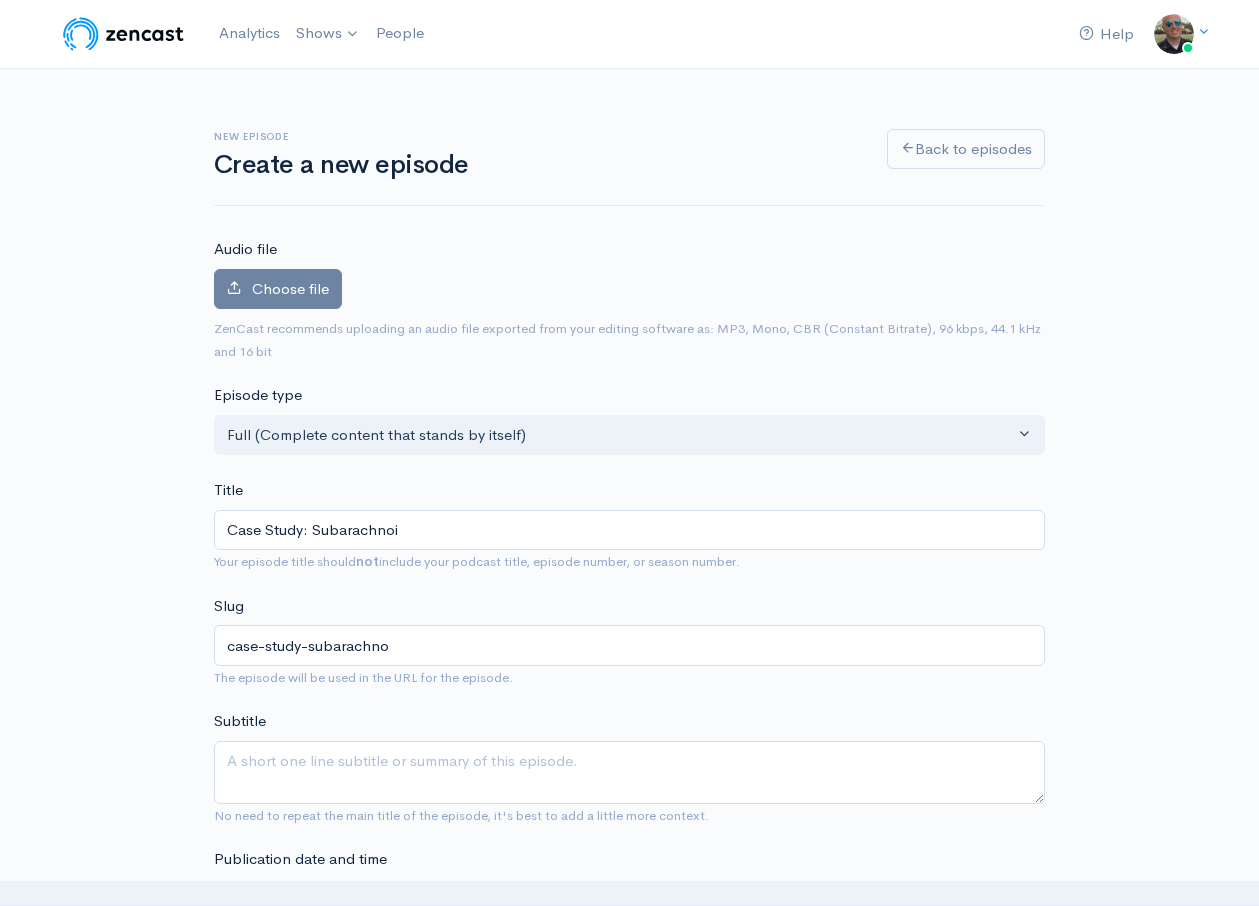 type on "Case Study: Subarachnoid" 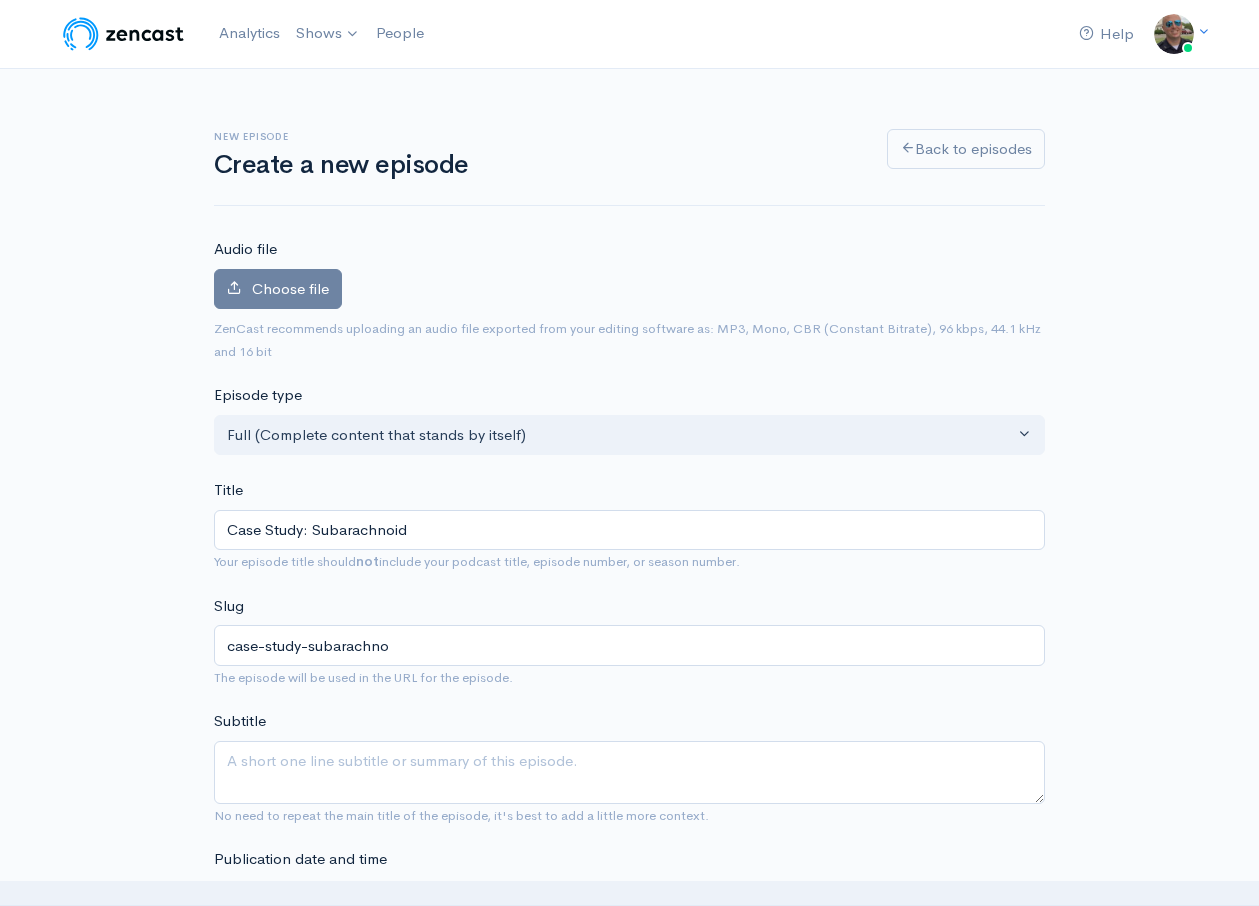 type on "case-study-subarachnoid" 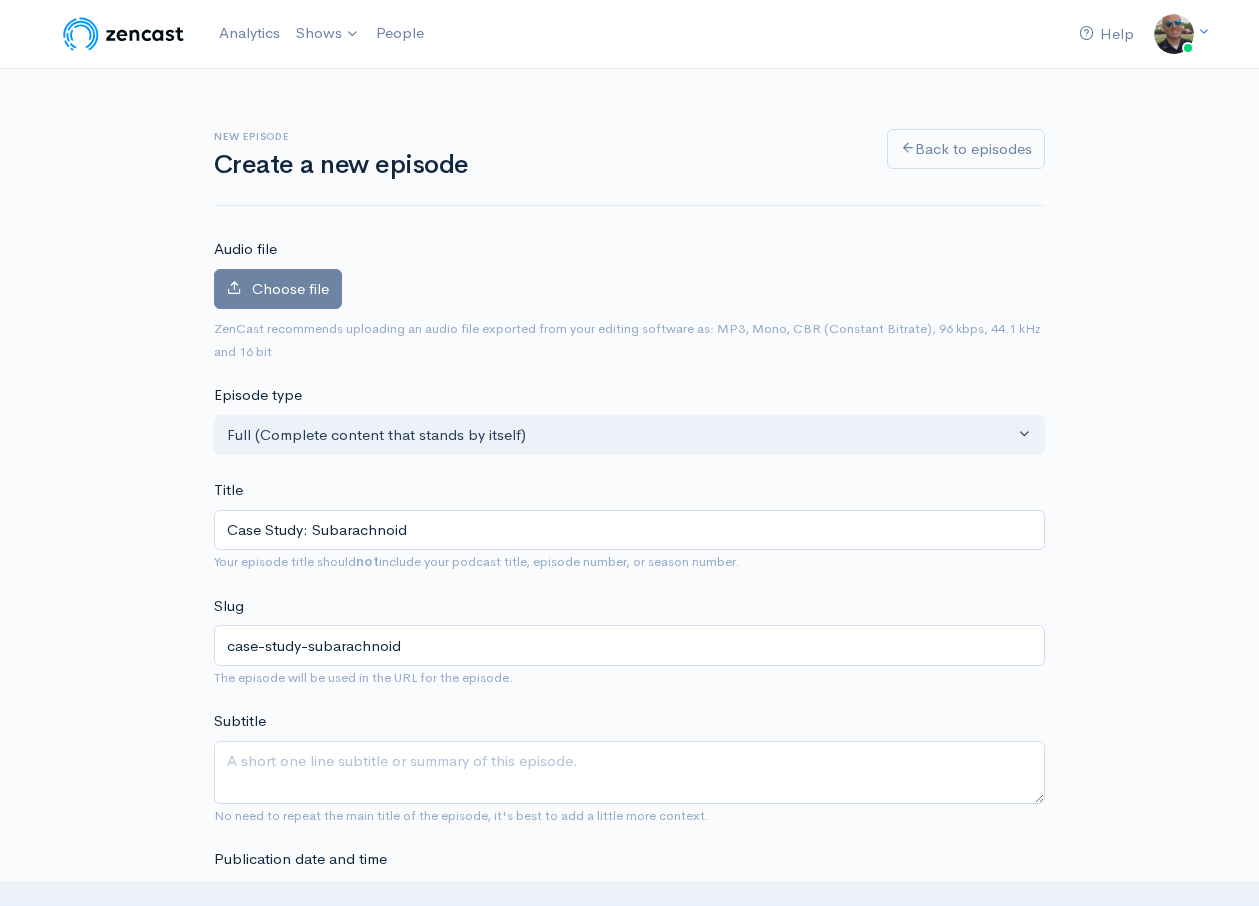 type on "Case Study: Subarachnoid H" 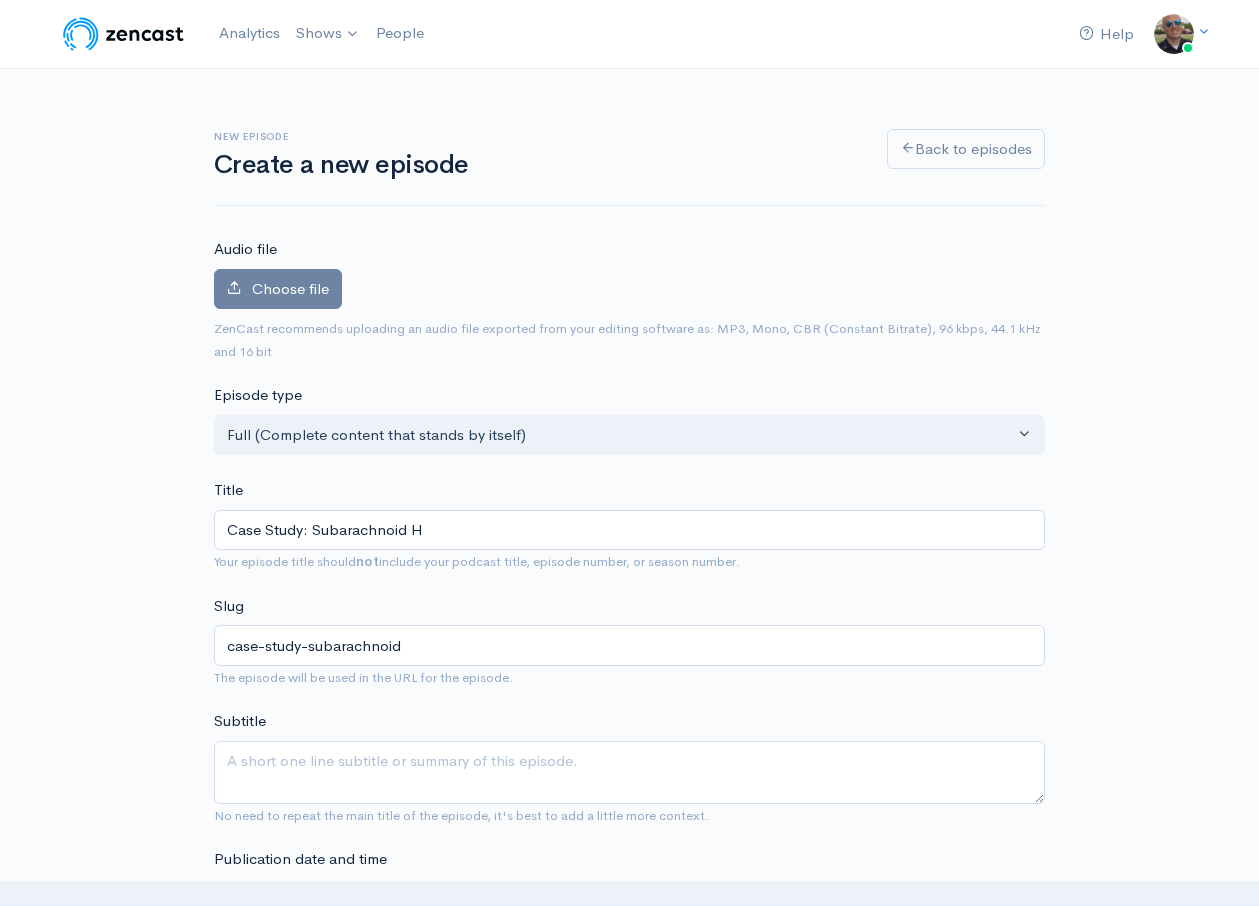 type on "case-study-subarachnoid-h" 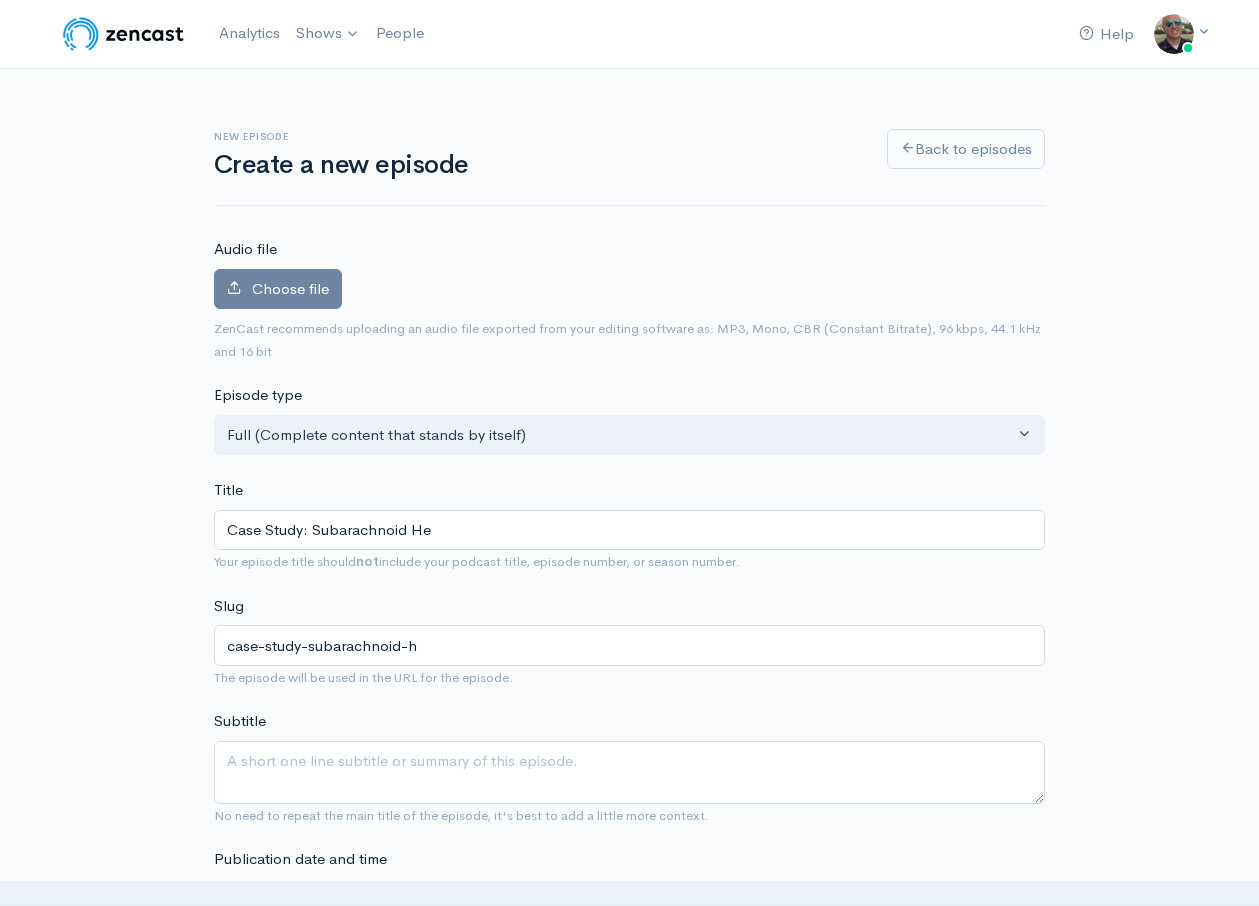 type on "Case Study: Subarachnoid Hem" 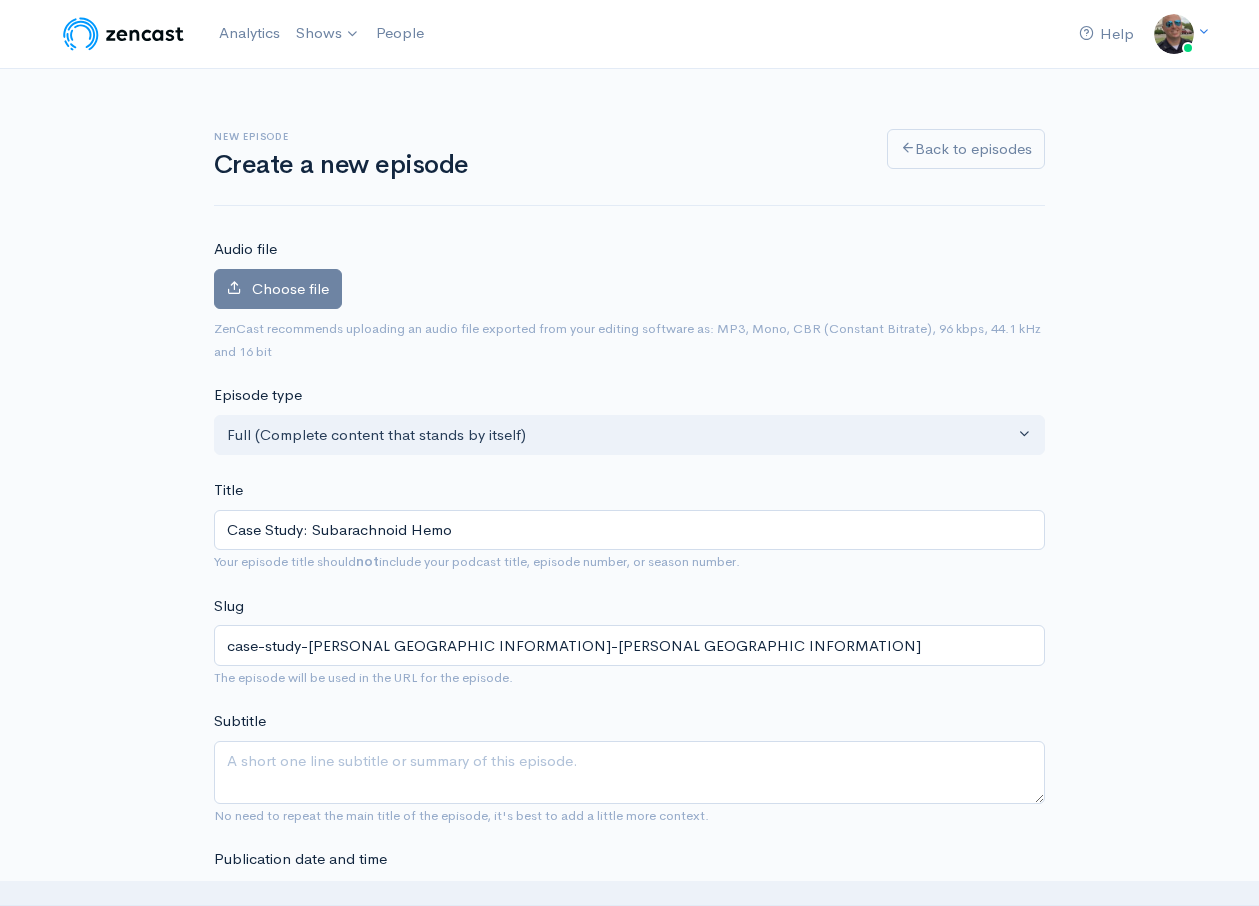 type on "Case Study: Subarachnoid Hemor" 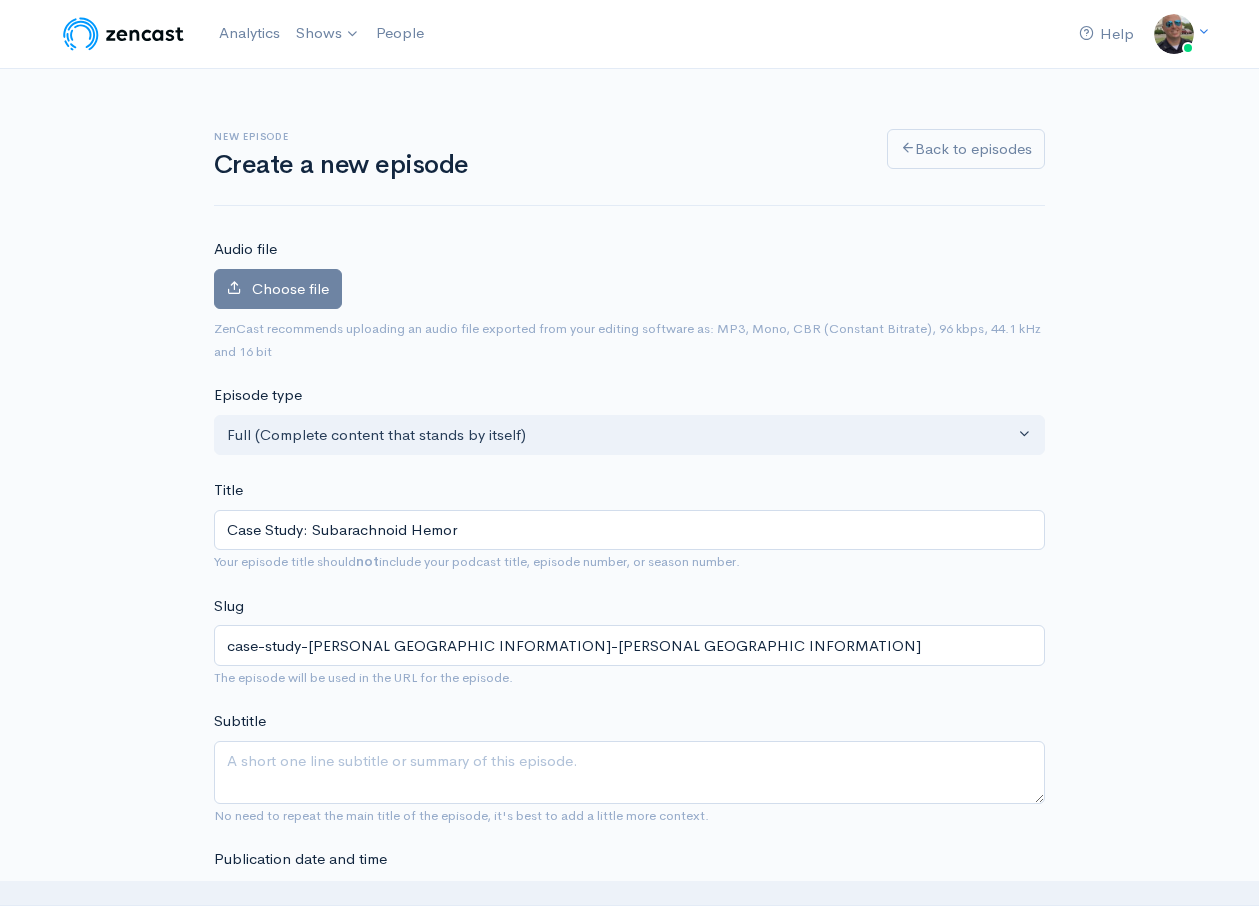 type on "case-study-subarachnoid-hemor" 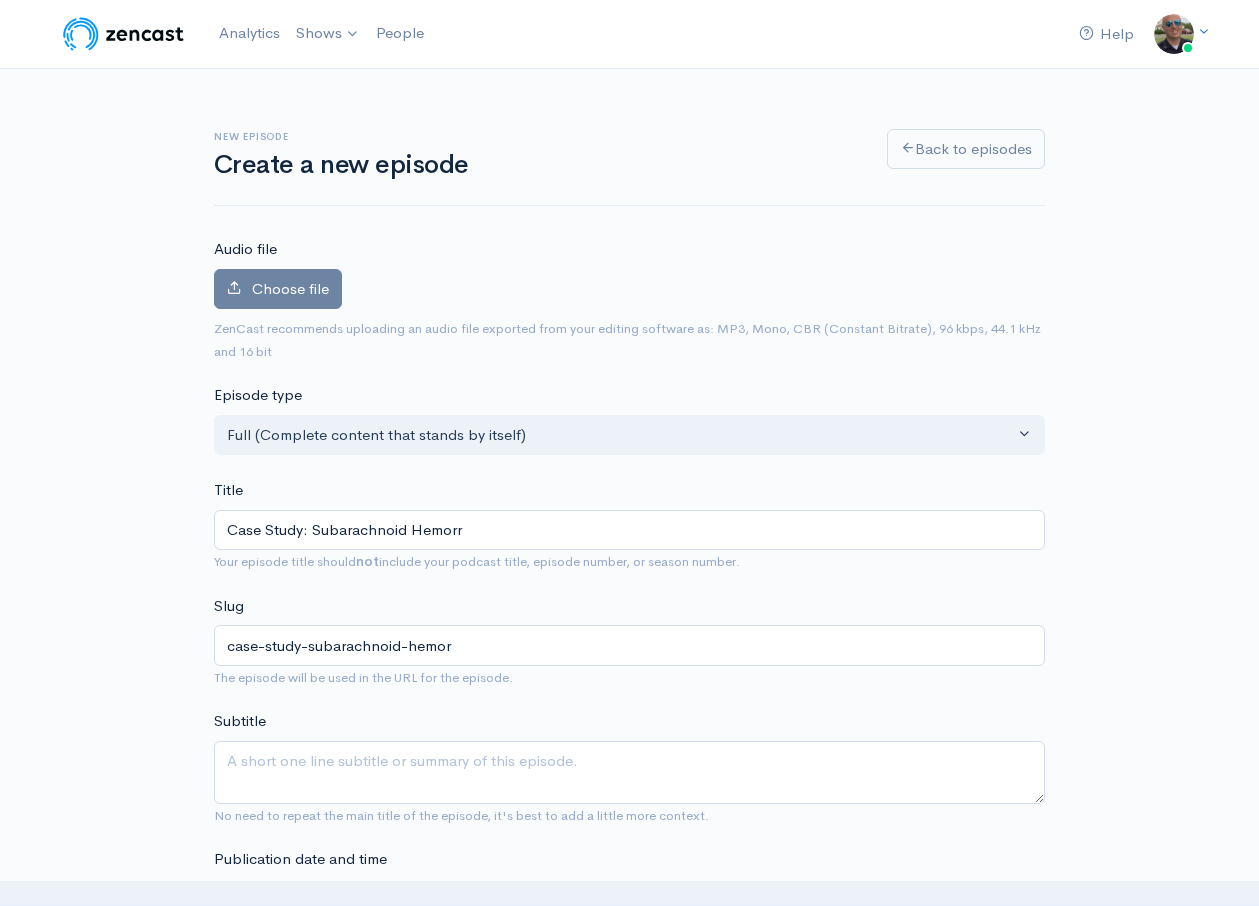 type on "Case Study: Subarachnoid Hemorrh" 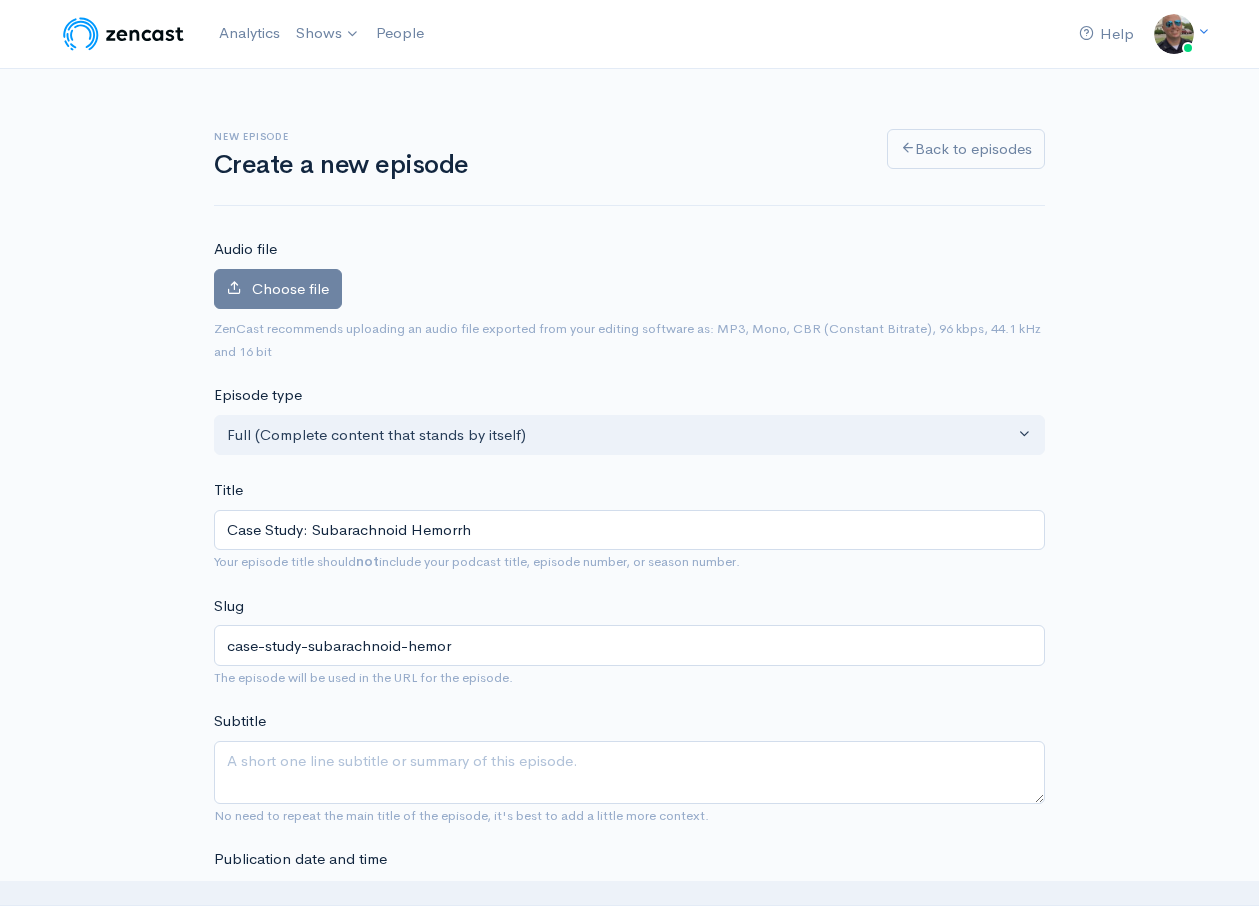 type on "case-study-subarachnoid-hemorrh" 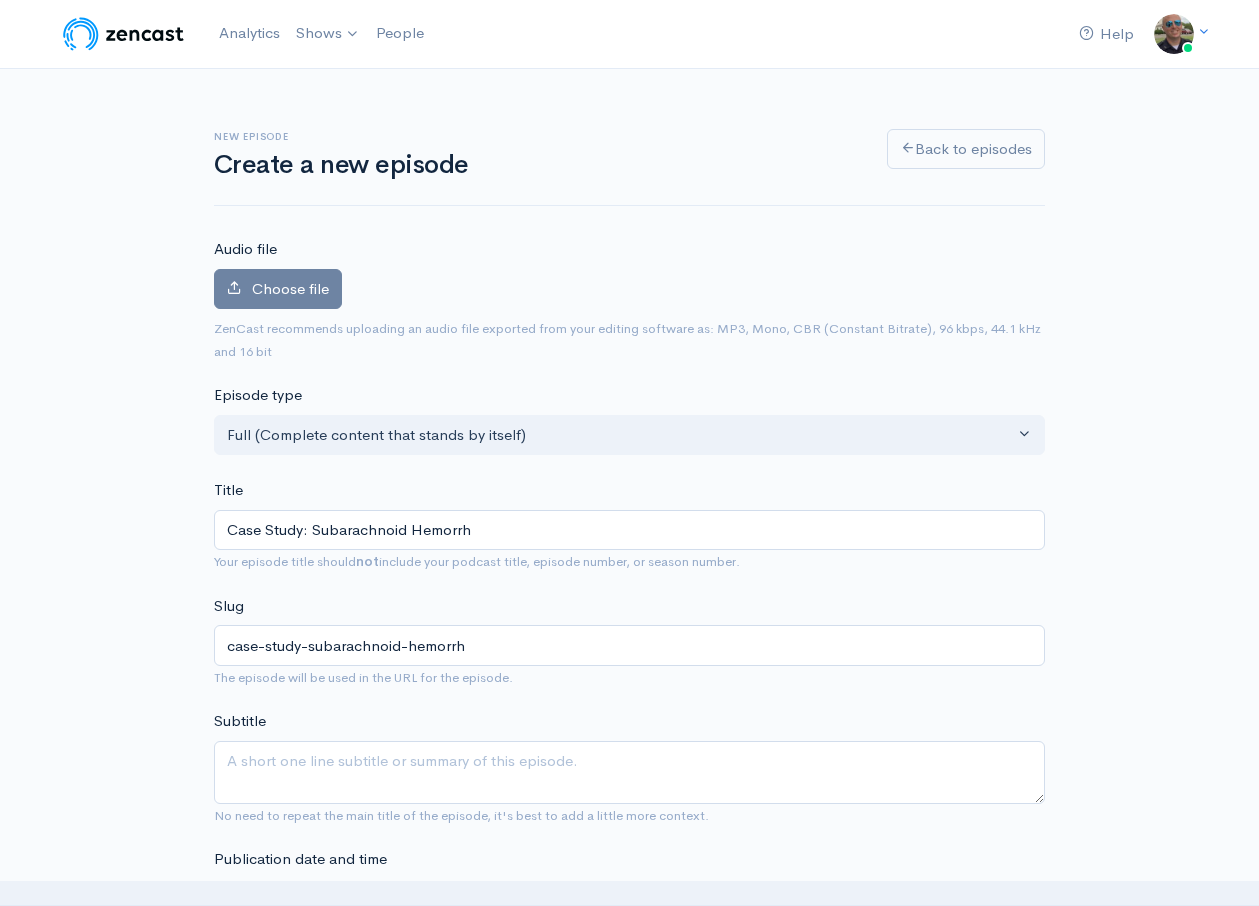 type on "Case Study: Subarachnoid Hemorrha" 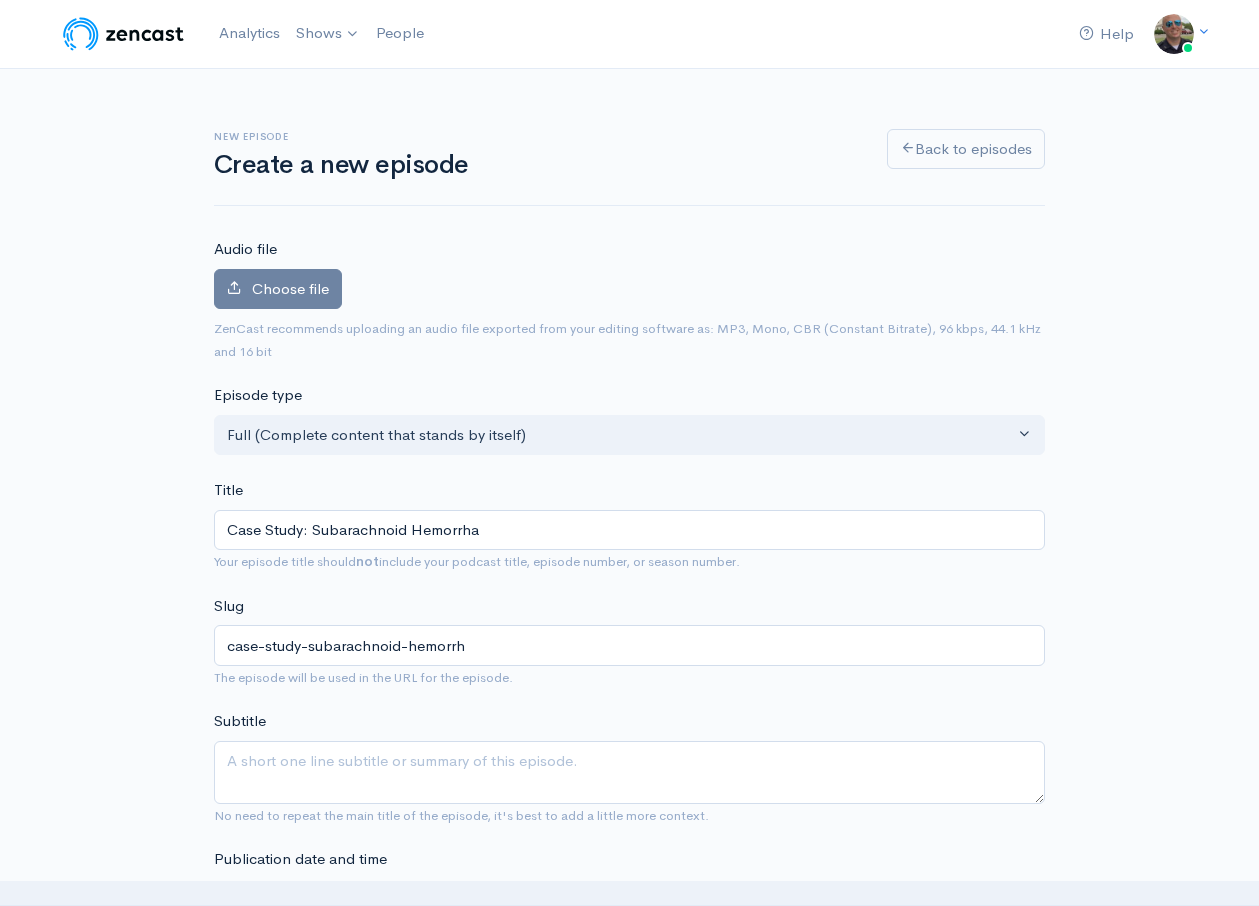 type on "case-study-subarachnoid-hemorrha" 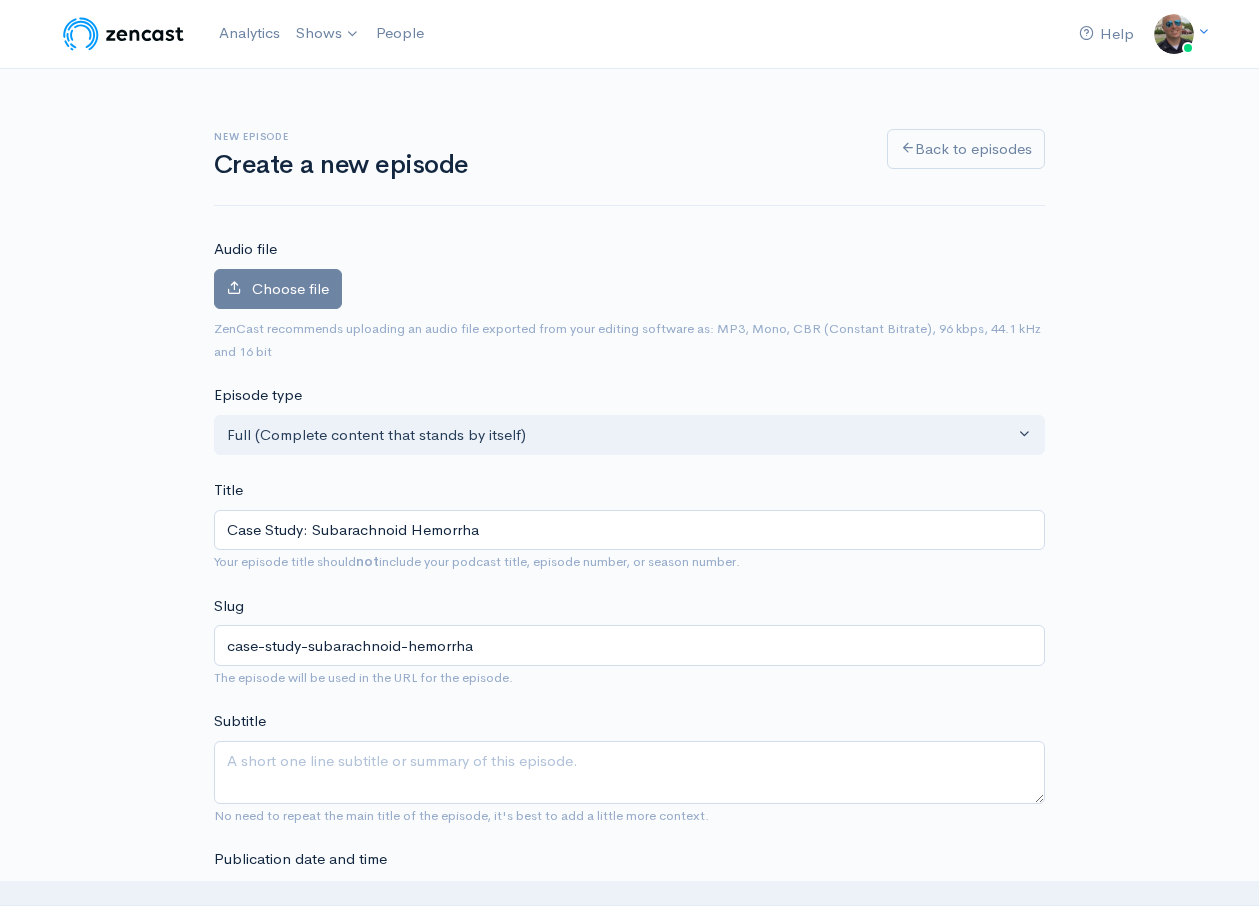 type on "Case Study: [PERSONAL GEOGRAPHIC INFORMATION] [PERSONAL GEOGRAPHIC INFORMATION]" 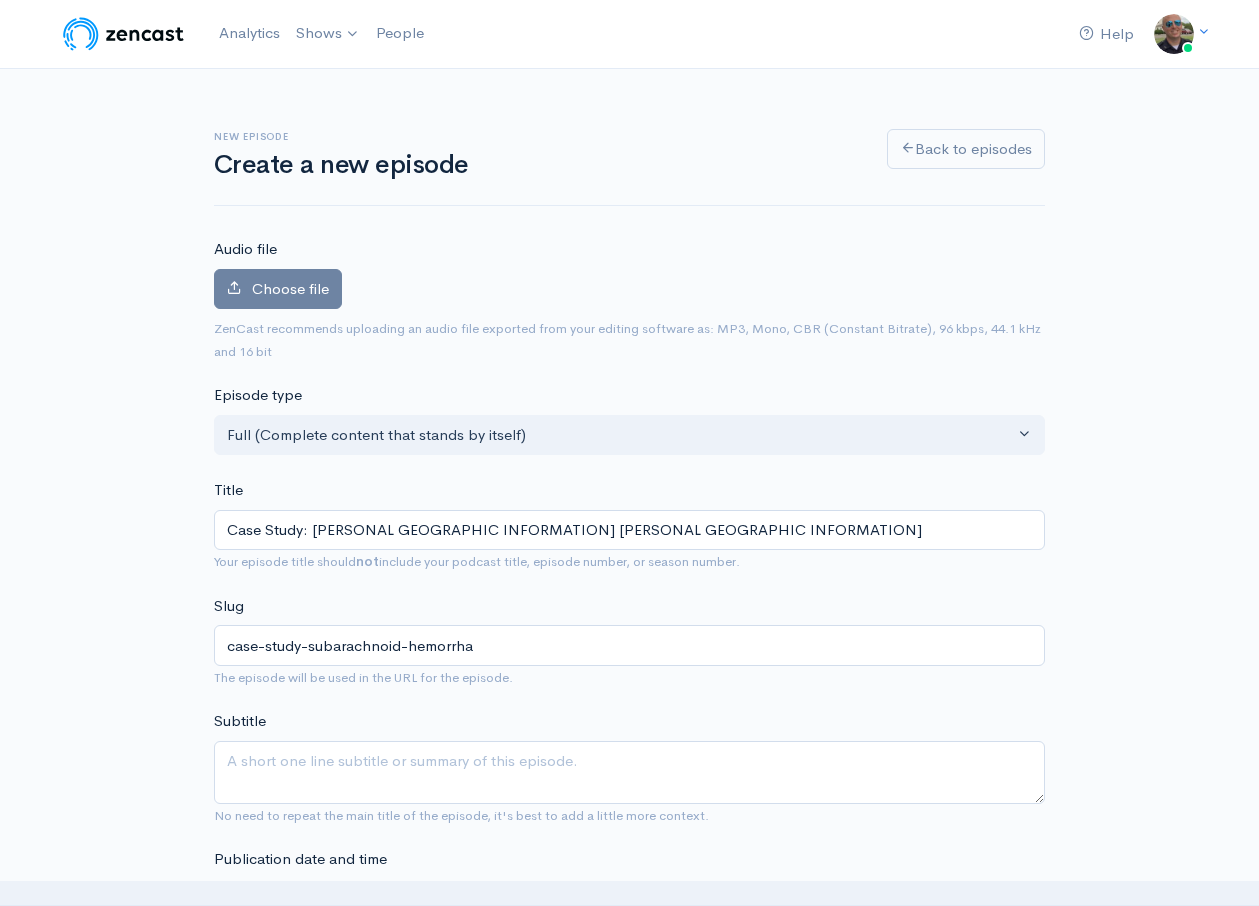 type on "case-study-subarachnoid-hemorrhag" 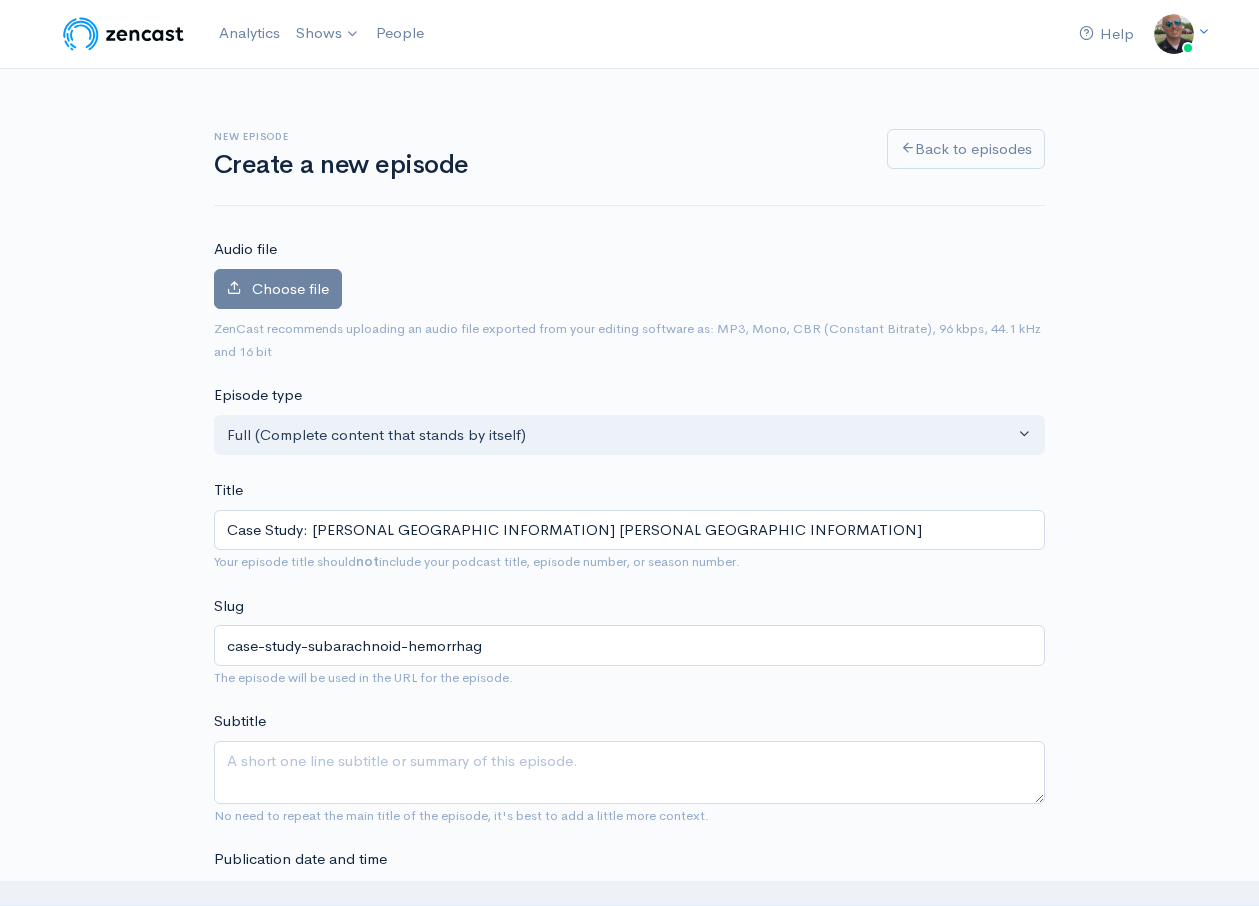 type on "Case Study: Subarachnoid Hemorrhage" 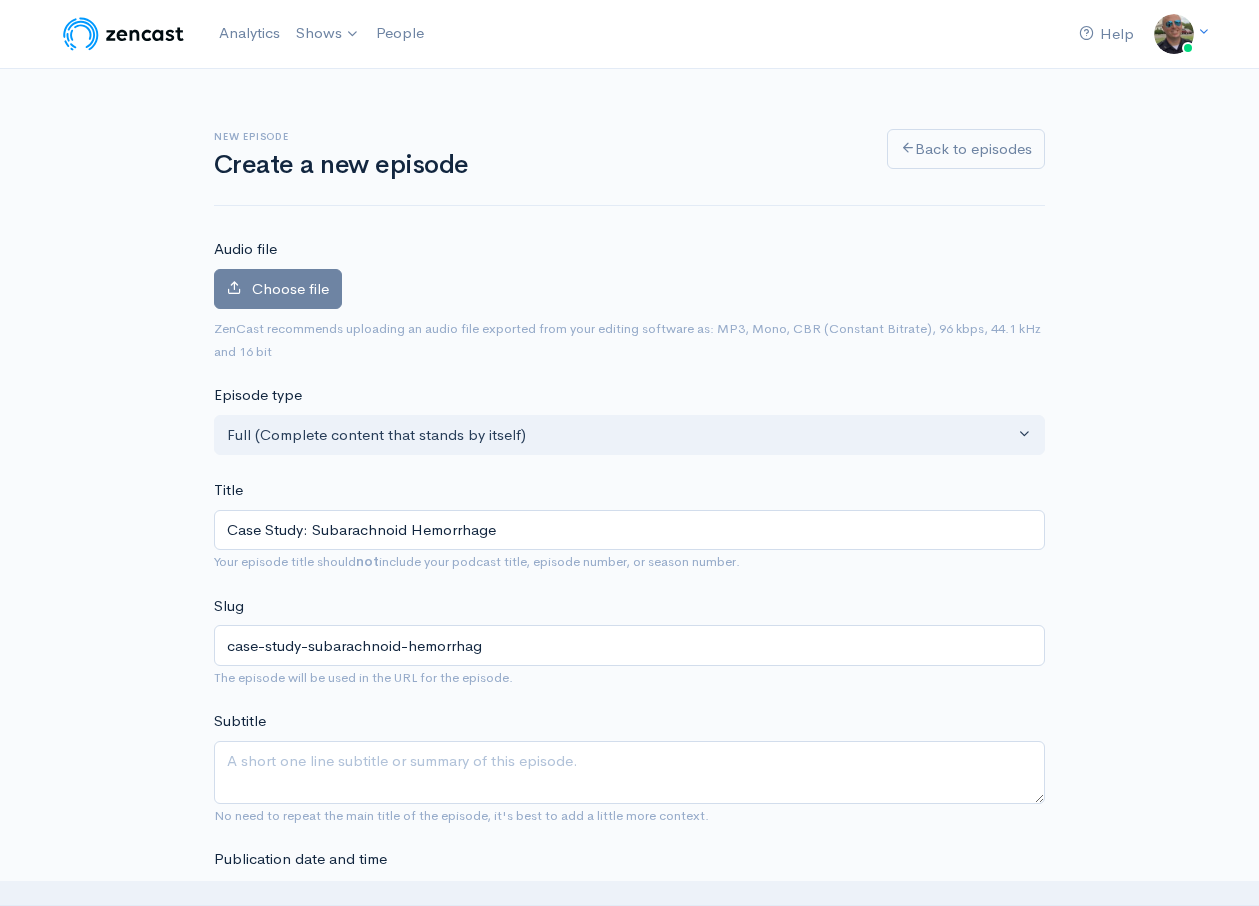 type on "case-study-[PERSONAL GEOGRAPHIC INFORMATION]-[PERSONAL GEOGRAPHIC INFORMATION]" 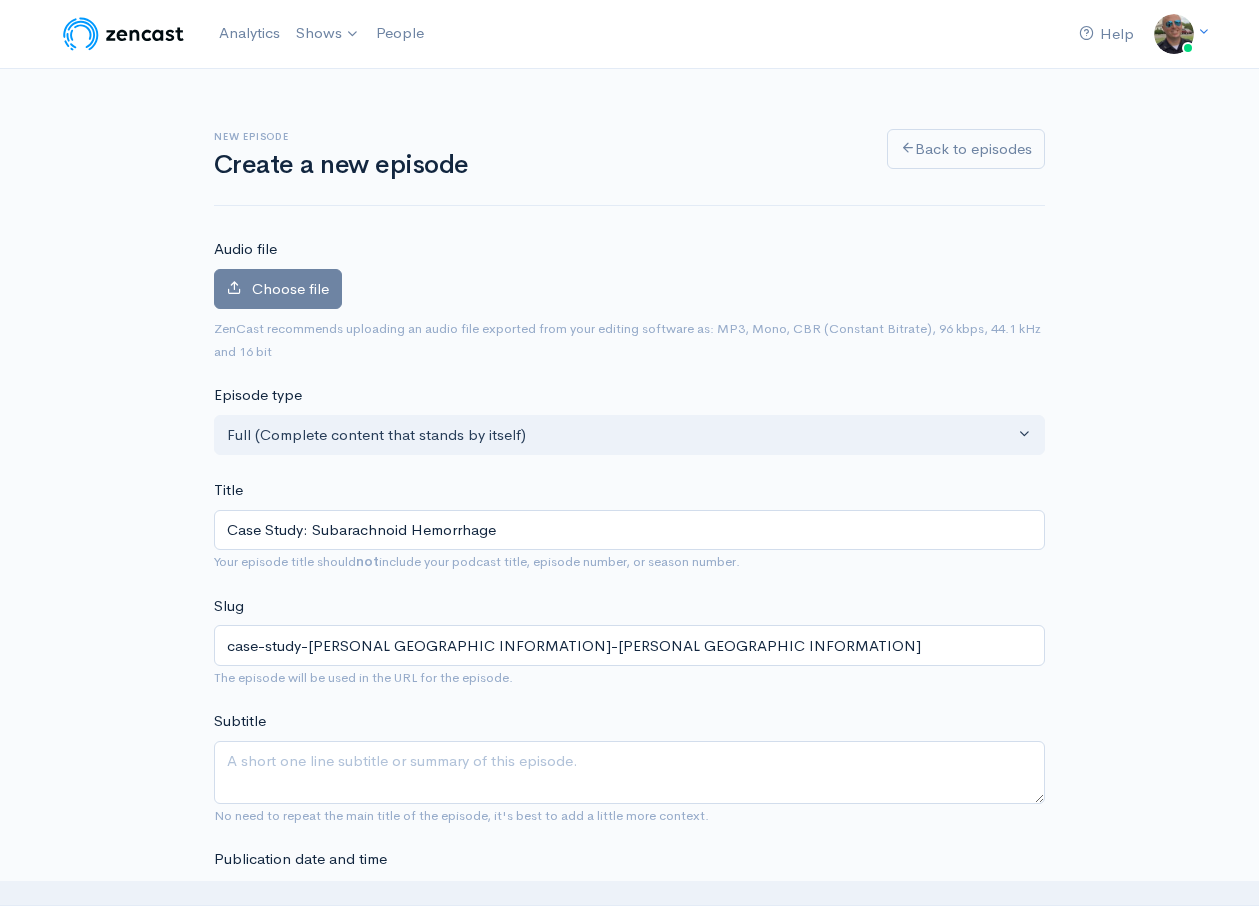 type on "Case Study: Subarachnoid Hemorrhage" 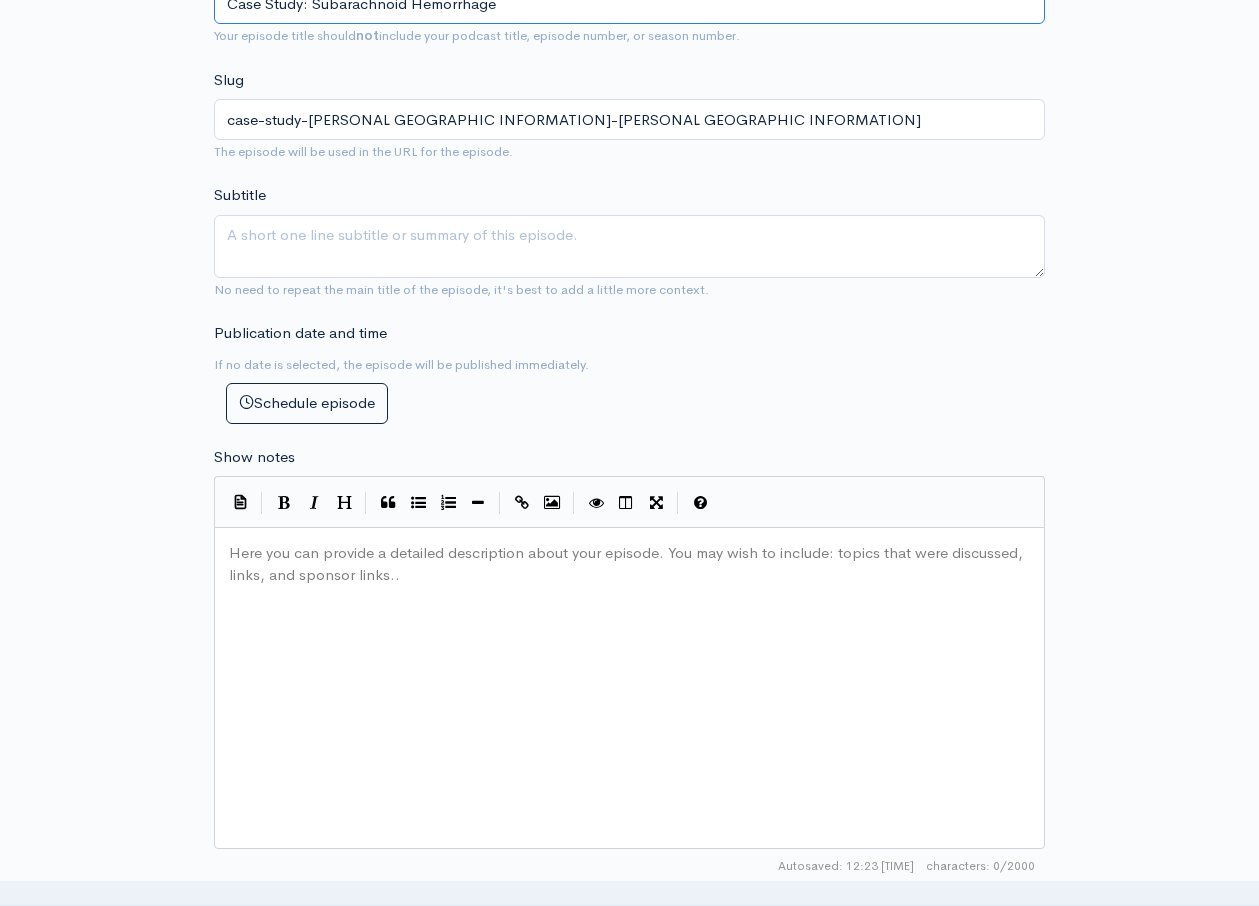 scroll, scrollTop: 525, scrollLeft: 0, axis: vertical 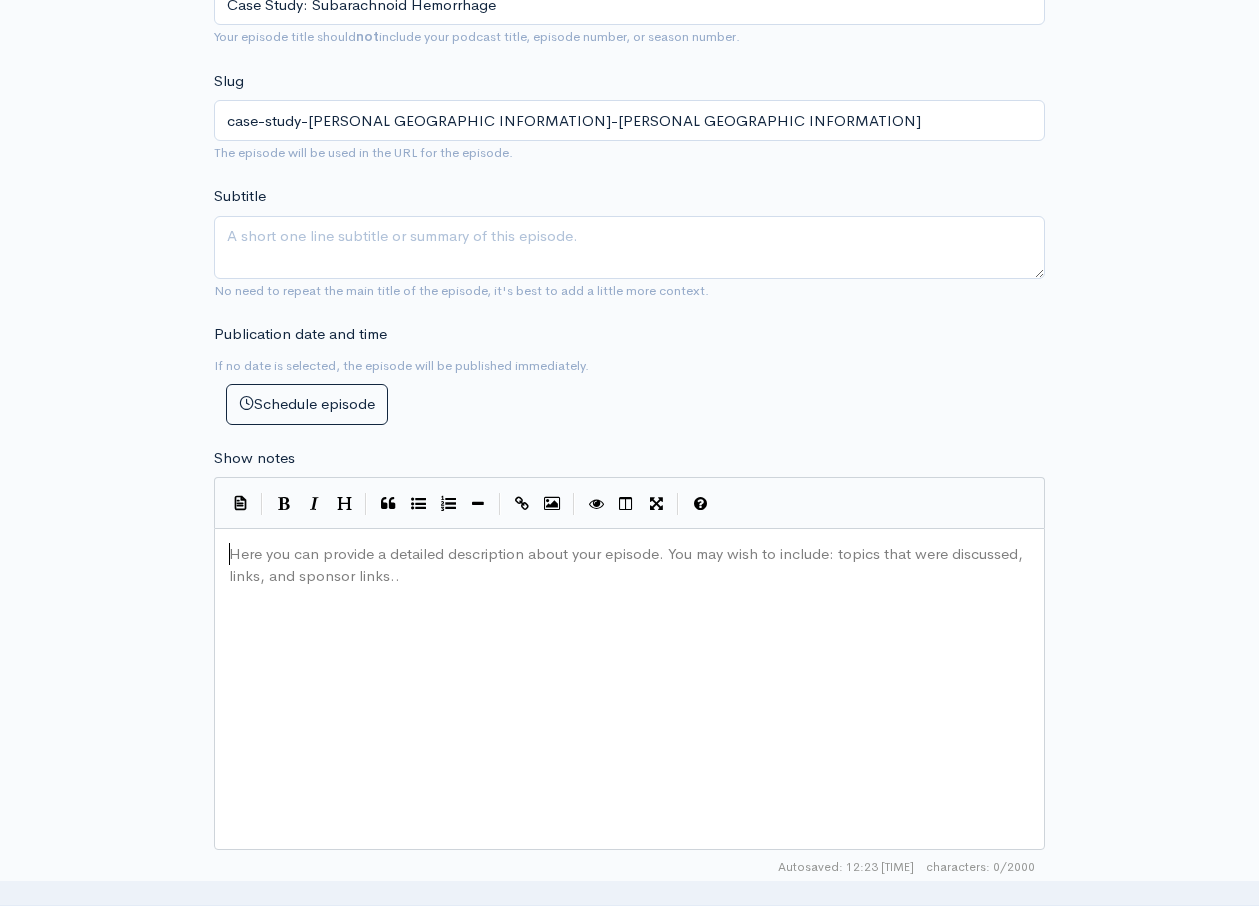 click on "Here you can provide a detailed description about your episode. You may wish to include: topics that were discussed, links, and sponsor links.. xxxxxxxxxx" at bounding box center (654, 714) 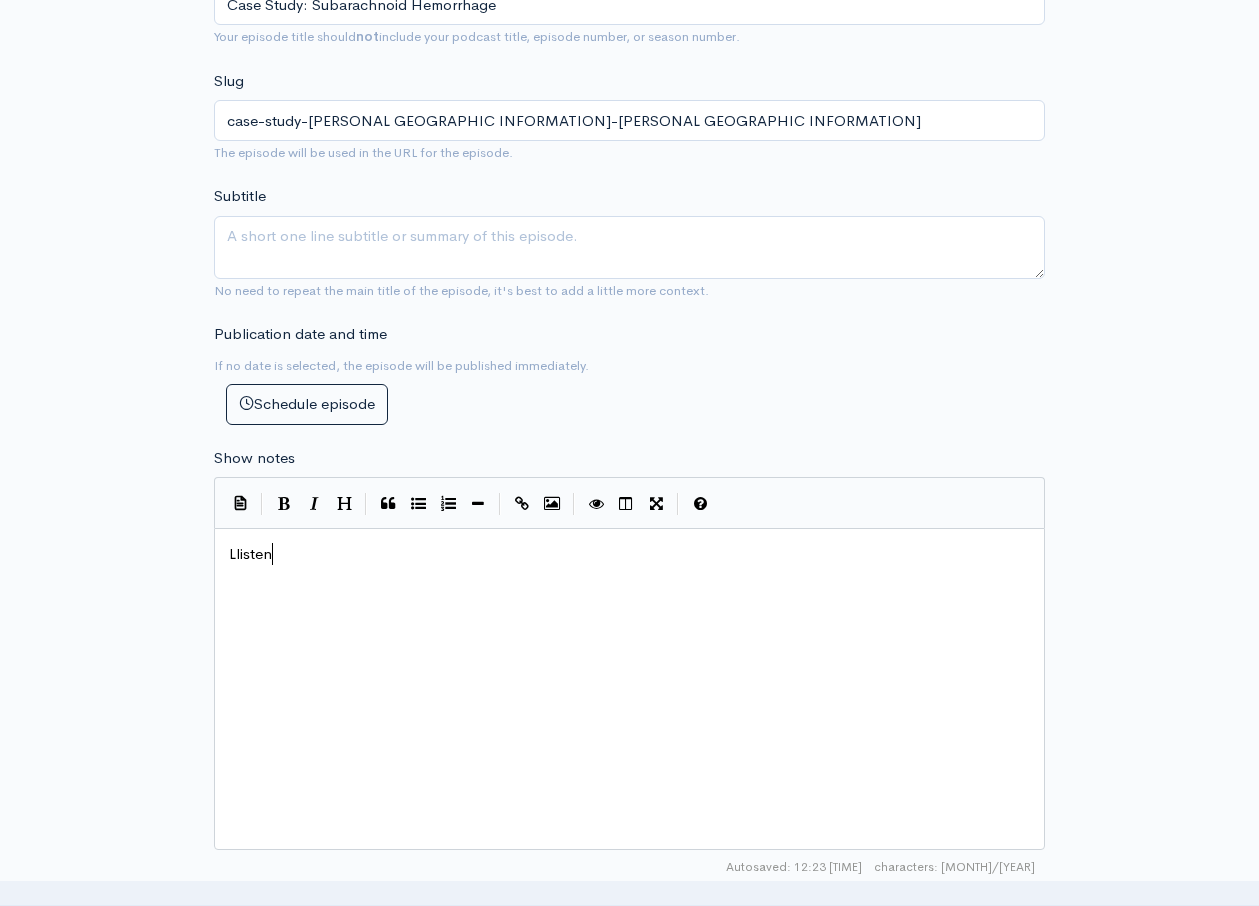 type on "Llisten" 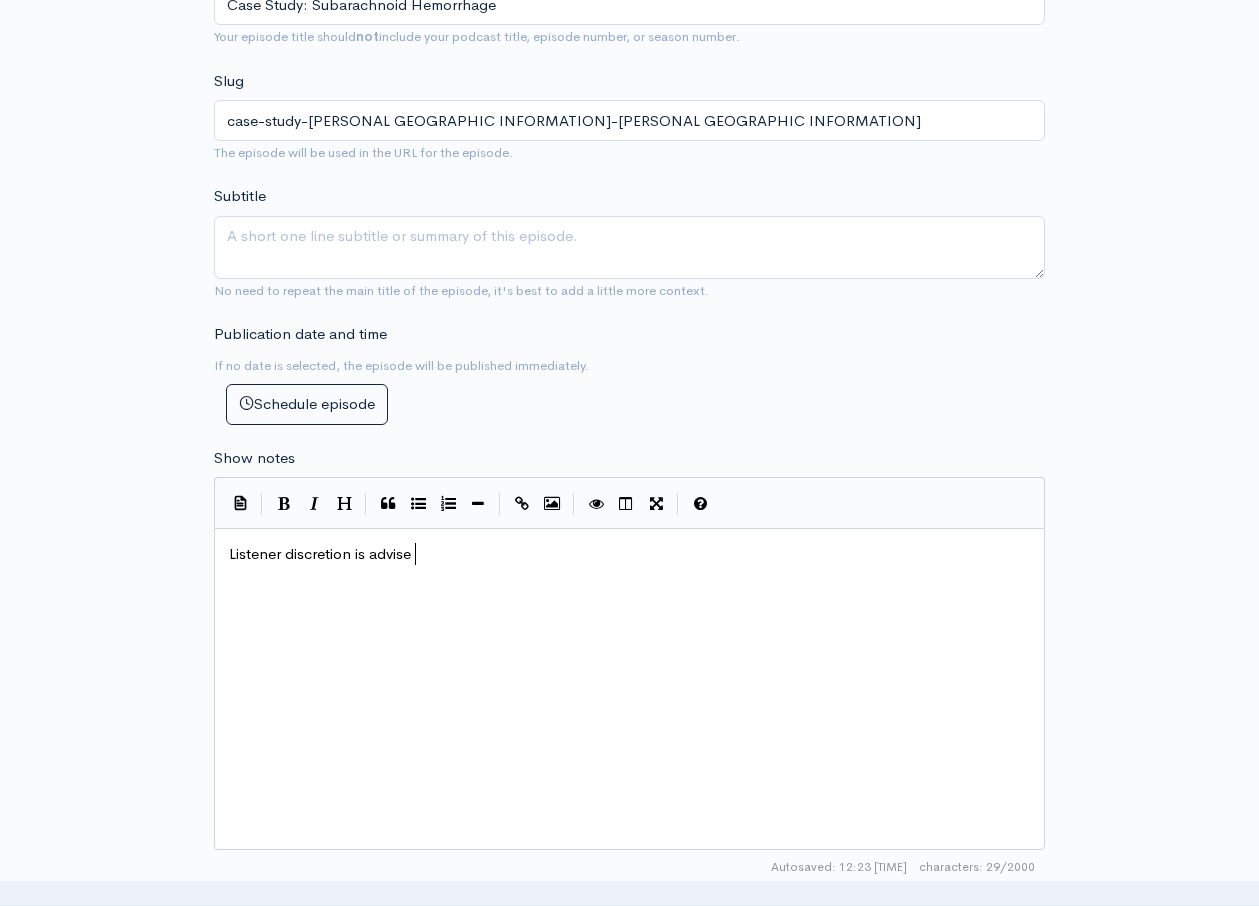 type on "istener discretion is advised." 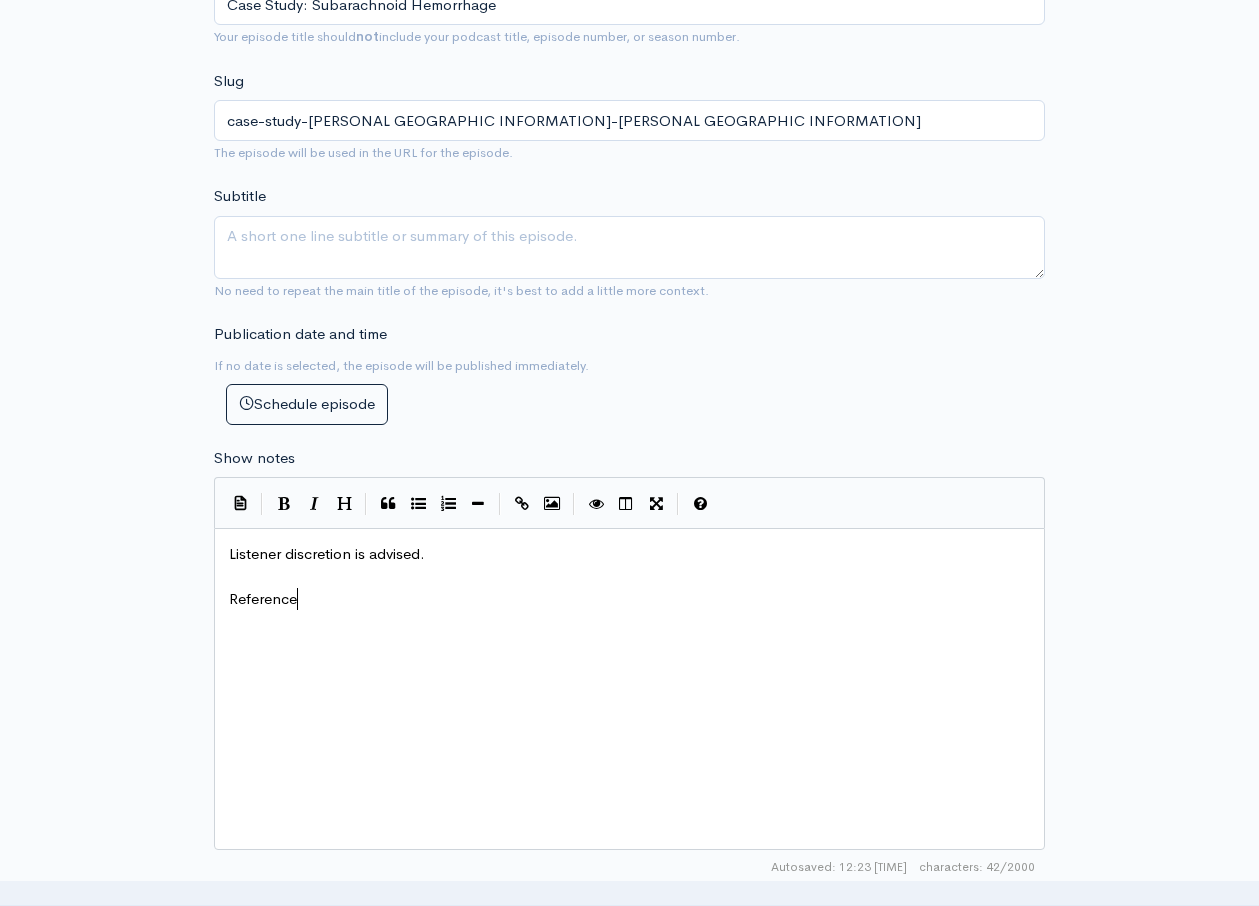 type on "ReferenceS" 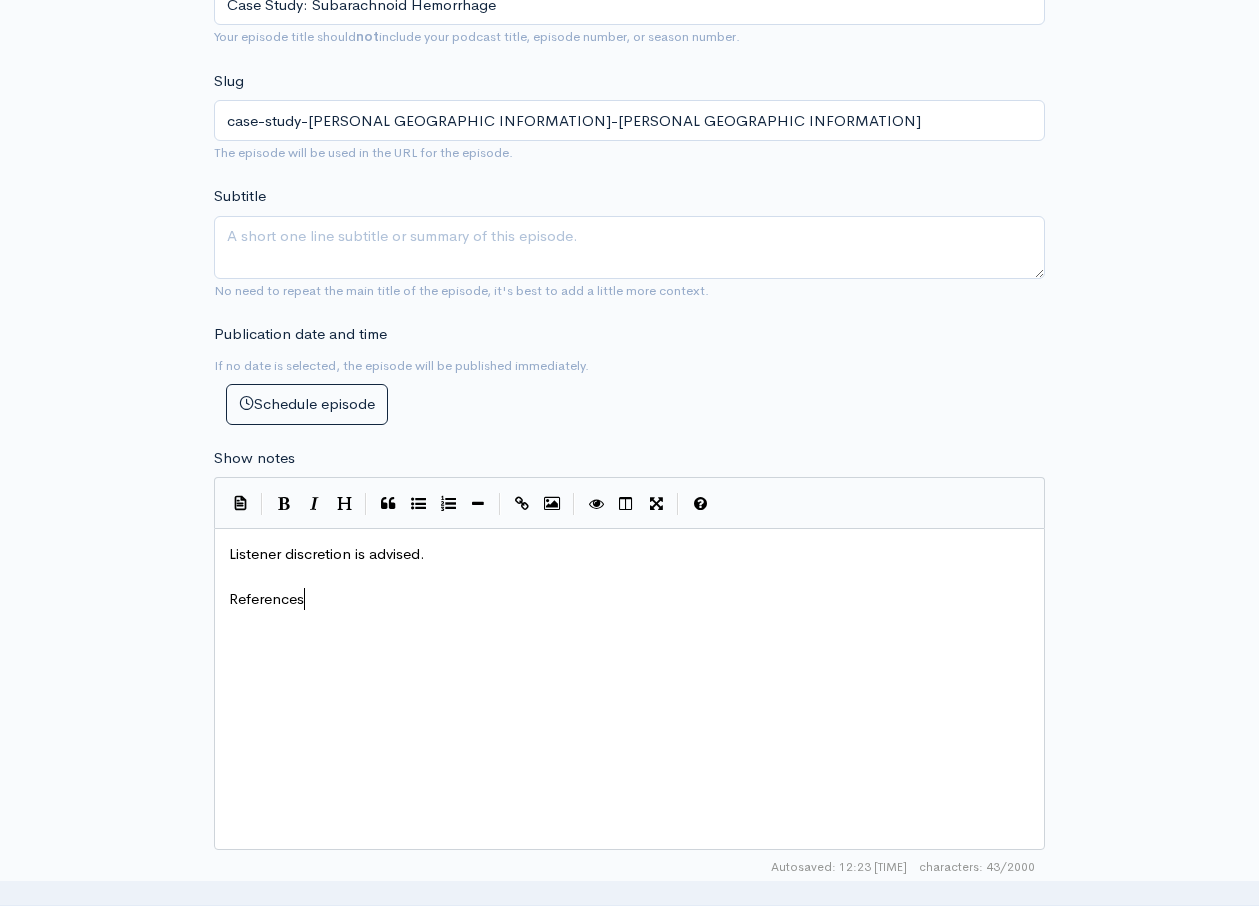 type on "s:" 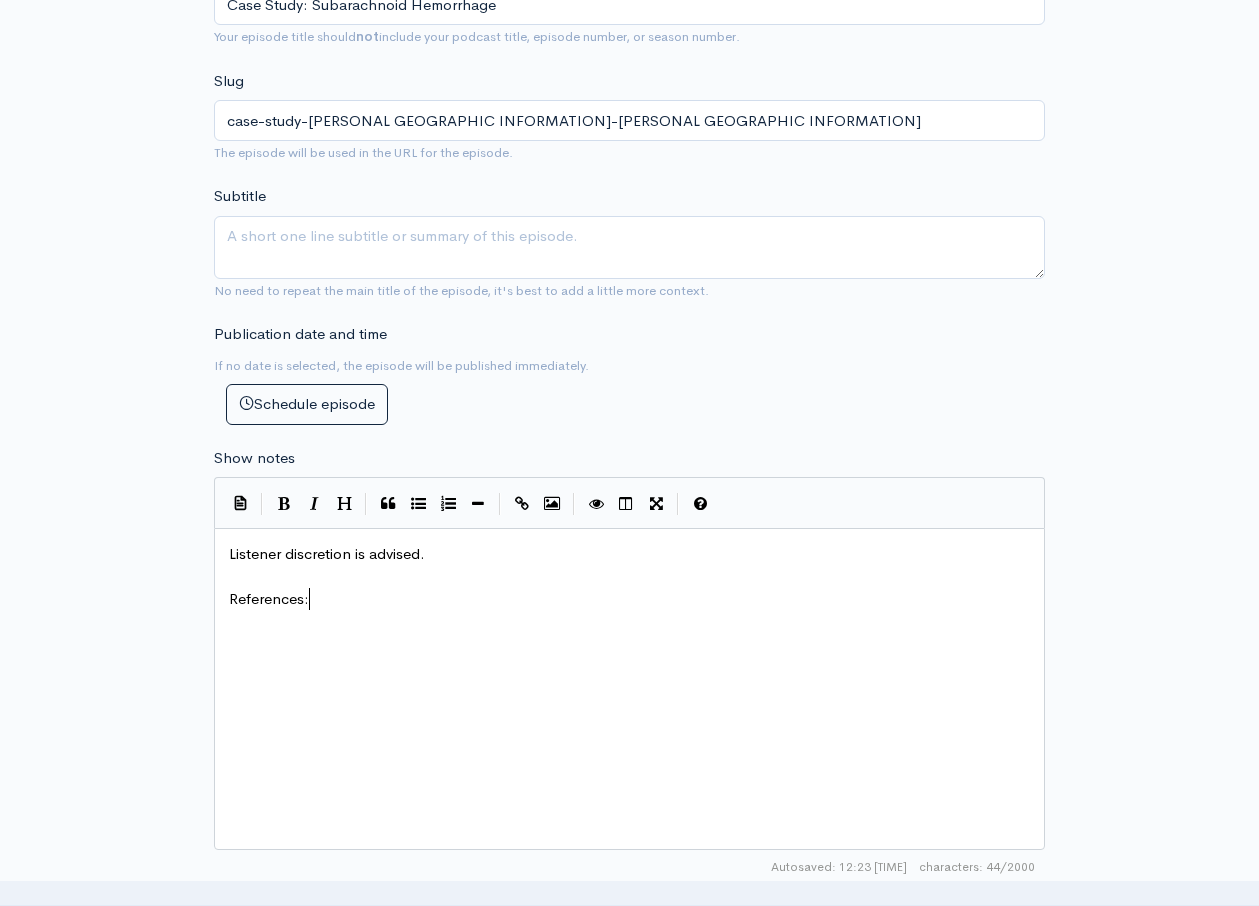 type 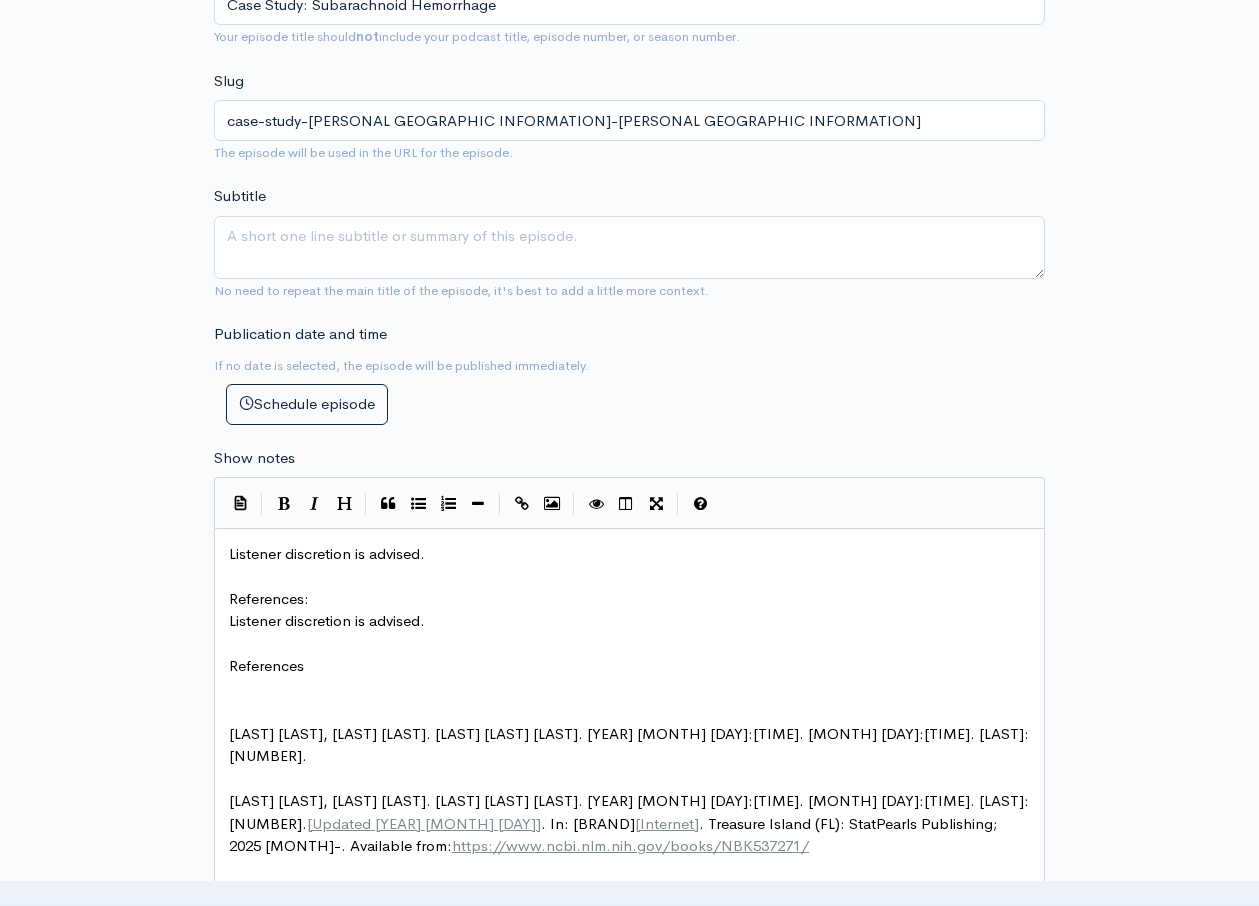 scroll, scrollTop: 626, scrollLeft: 0, axis: vertical 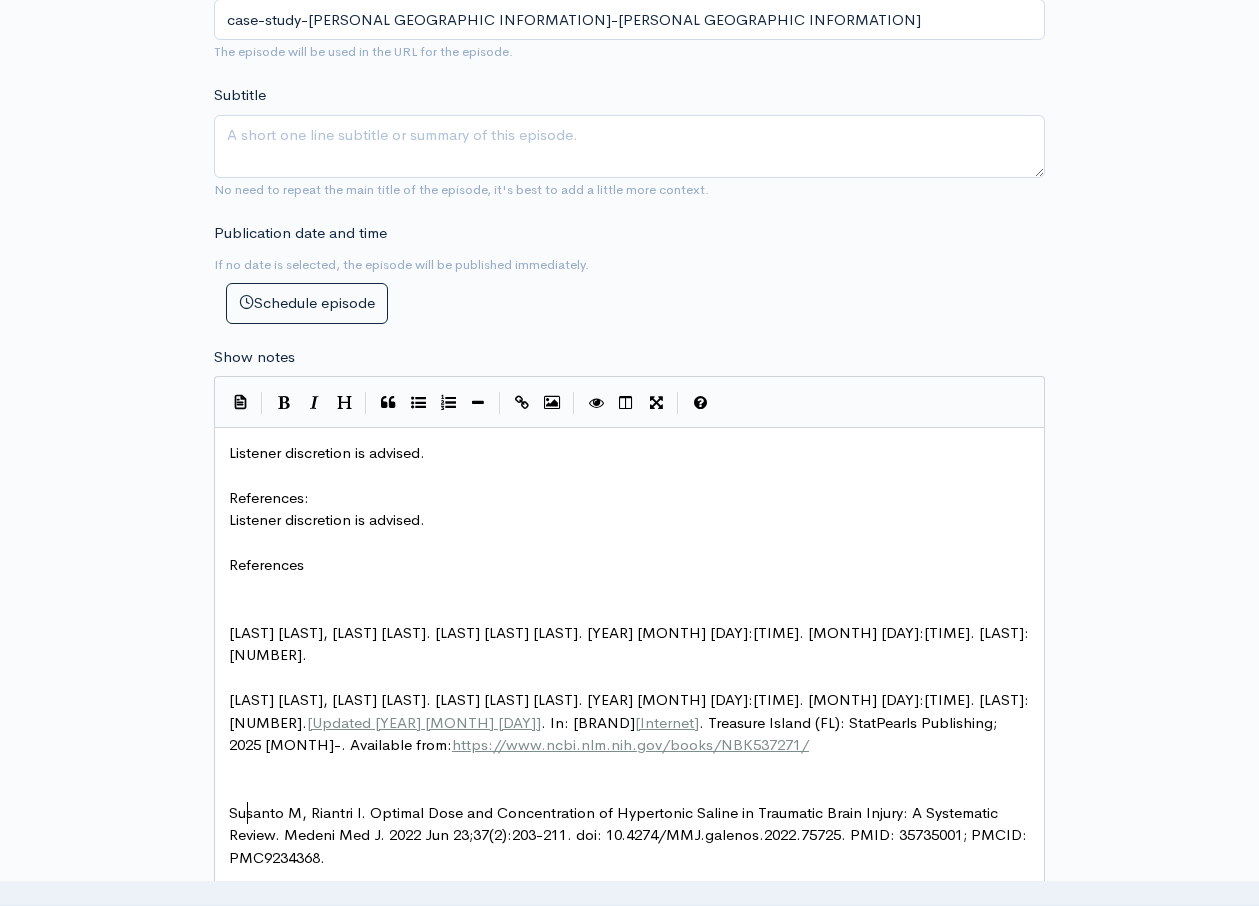 click on "Susanto M, Riantri I. Optimal Dose and Concentration of Hypertonic Saline in Traumatic Brain Injury: A Systematic Review. Medeni Med J. 2022 Jun 23;37(2):203-211. doi: 10.4274/MMJ.galenos.2022.75725. PMID: 35735001; PMCID: PMC9234368." at bounding box center (630, 835) 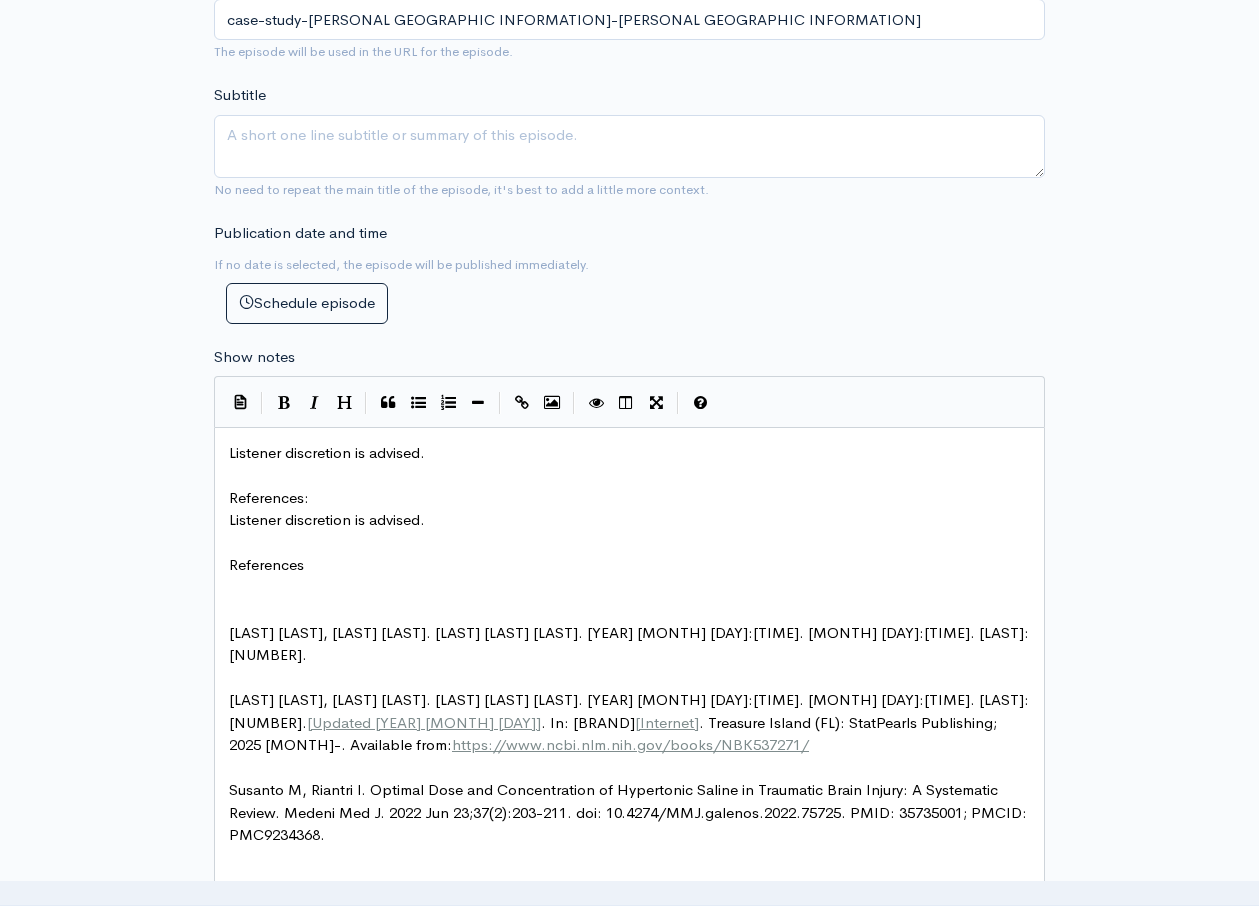 click at bounding box center (629, 610) 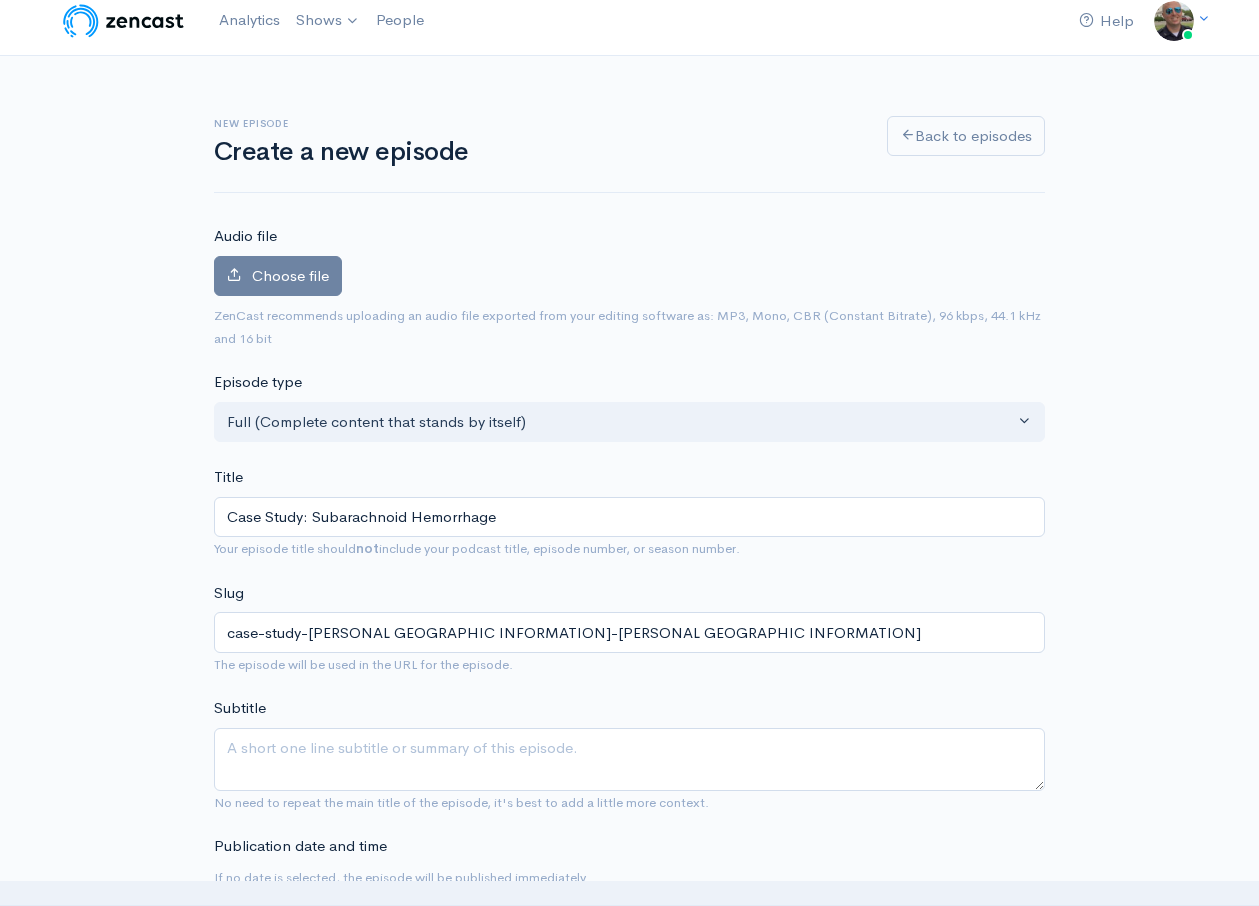 scroll, scrollTop: 10, scrollLeft: 0, axis: vertical 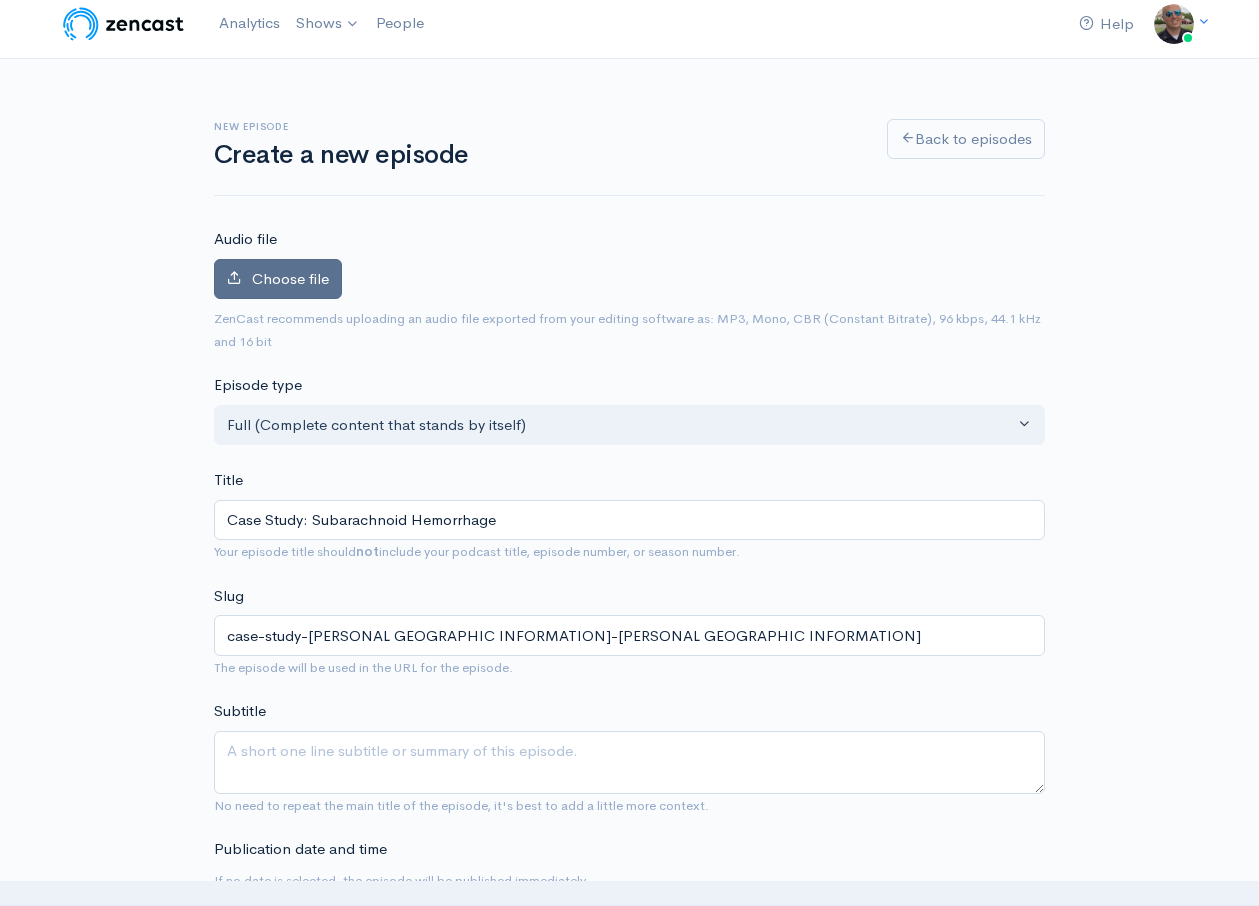 click on "Choose file" at bounding box center [290, 278] 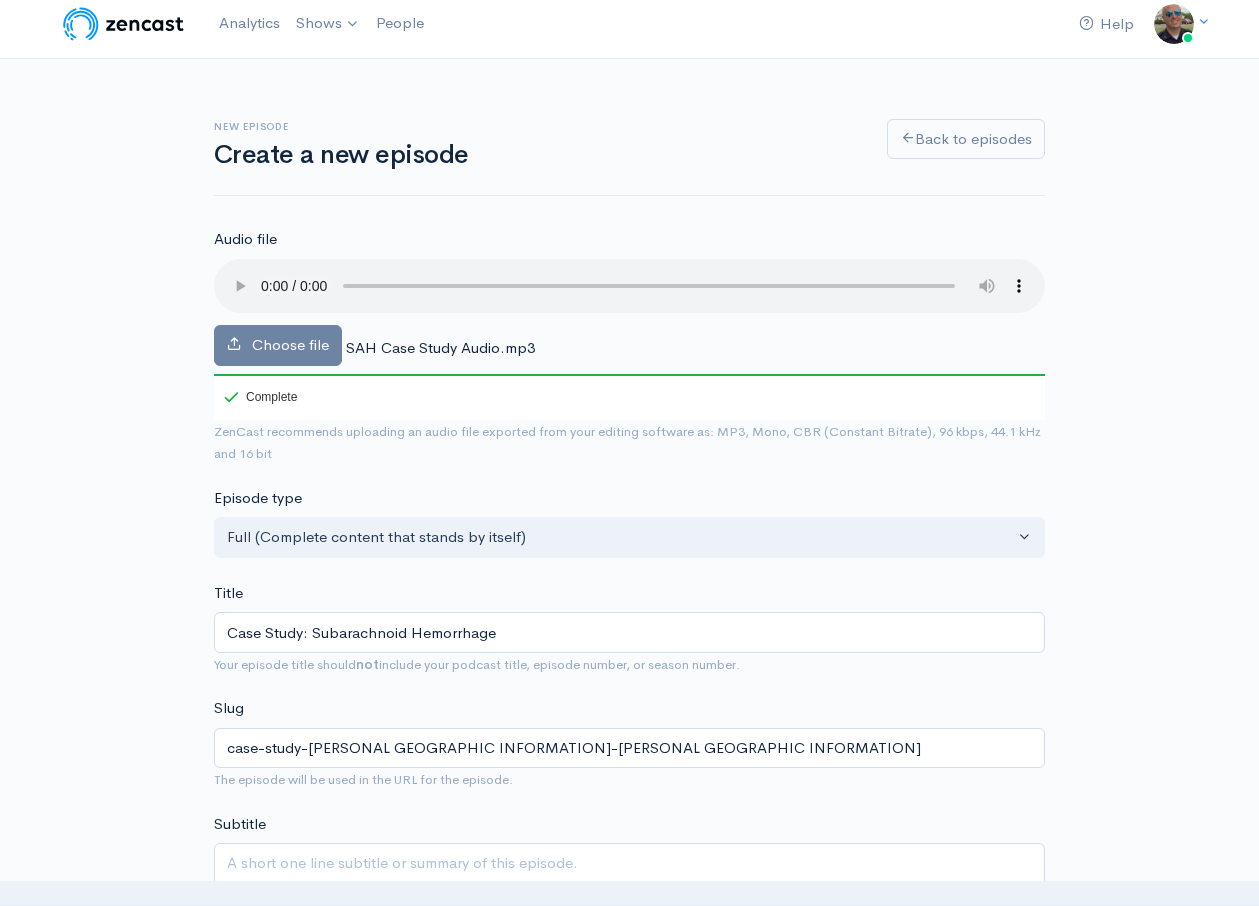 type 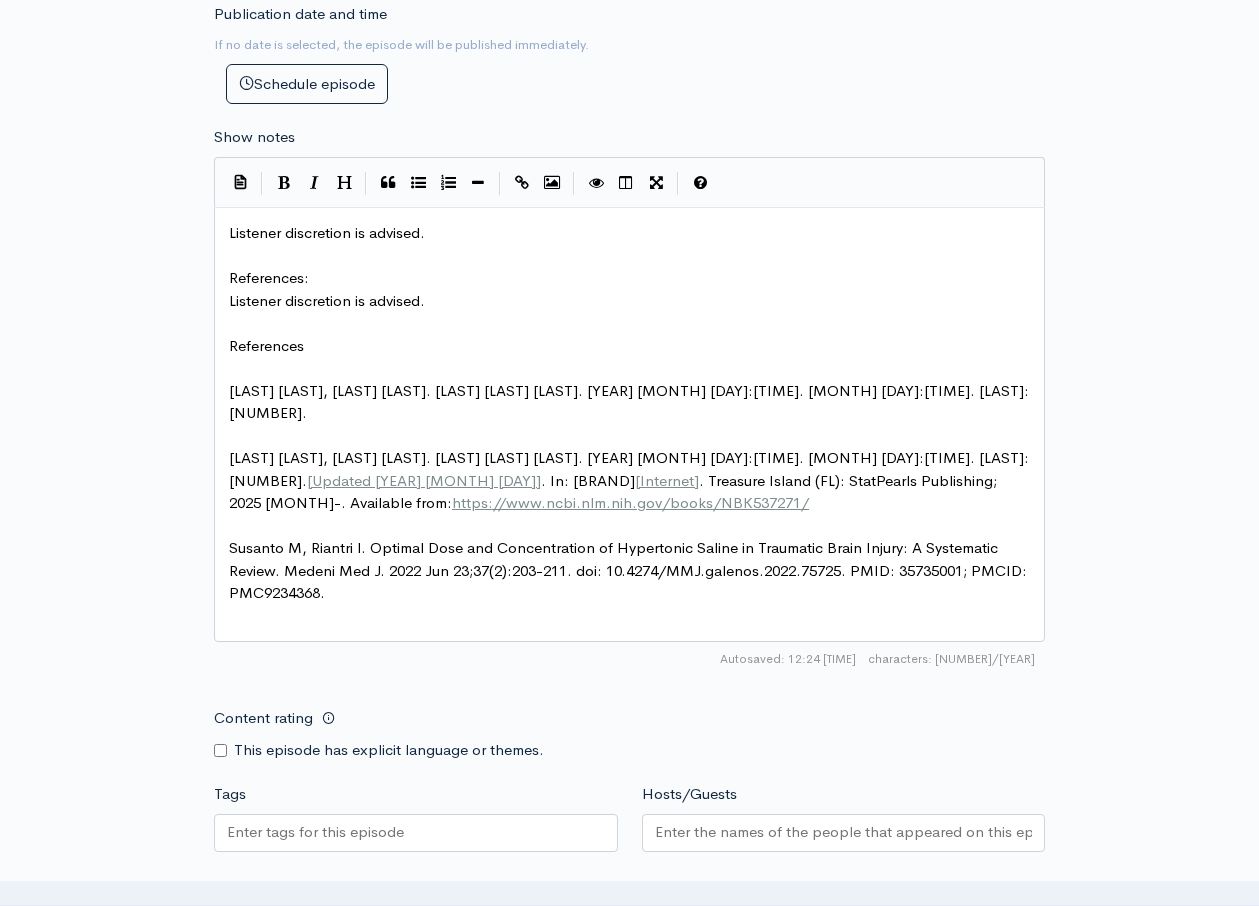 scroll, scrollTop: 1624, scrollLeft: 0, axis: vertical 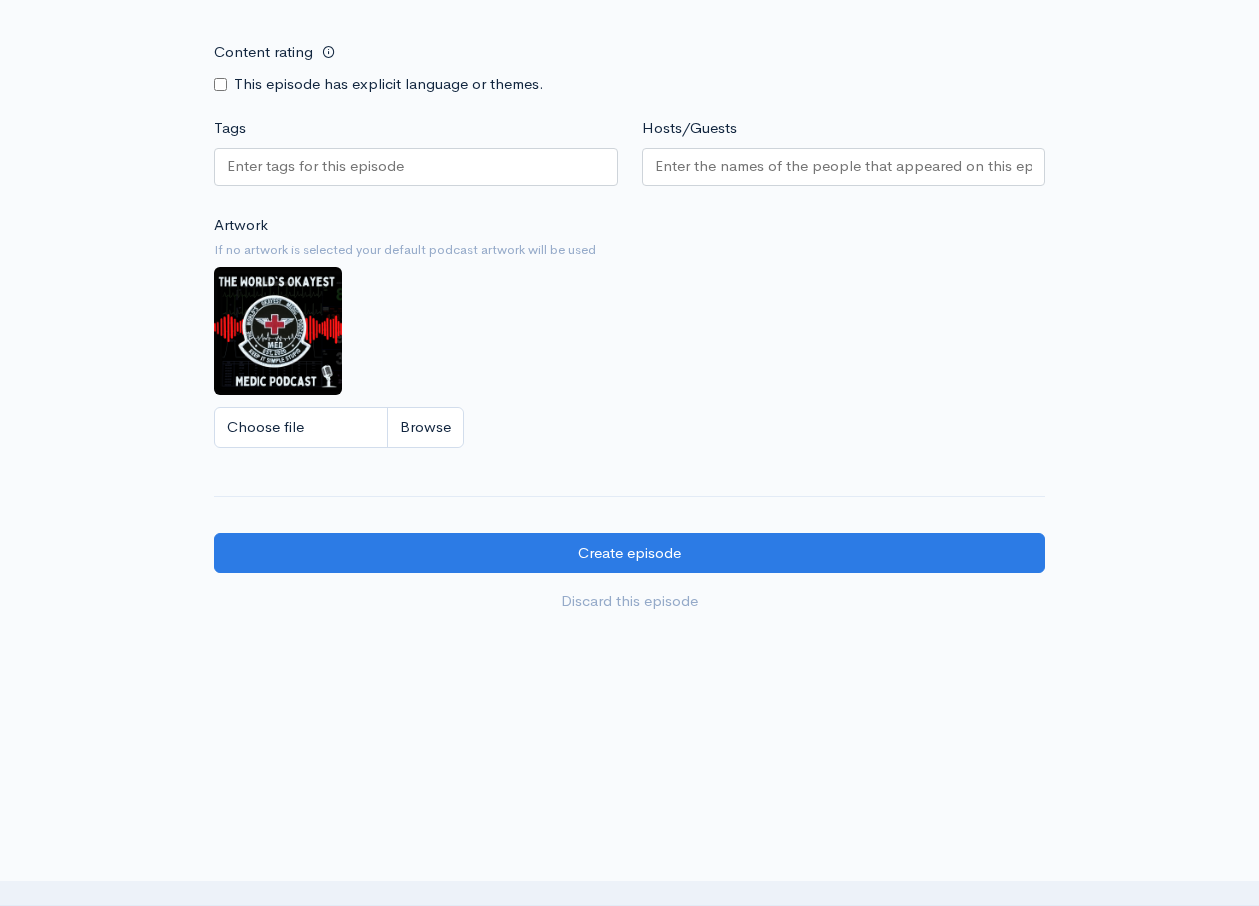 click on "Audio file       Choose file     SAH Case Study Audio.mp3                 100   Complete   ZenCast recommends uploading an audio file exported from your editing
software as: MP3, Mono, CBR (Constant Bitrate), 96 kbps, 44.1 kHz and 16 bit   Episode type   Full (Complete content that stands by itself) Trailer (a short, promotional piece of content that represents a preview for a show) Bonus (extra content for a show (for example, behind the scenes information or interviews with the cast) Full (Complete content that stands by itself)     Title   Case Study: Subarachnoid Hemorrhage   Your episode title should  not  include your podcast
title, episode number, or season number.   Slug   case-study-subarachnoid-hemorrhage   The slug will be used in the URL for the episode.     Subtitle     No need to repeat the main title of the episode, it's best to add a little more context.   Publication date and time   If no date is selected, the episode will be published immediately.    Schedule episode" at bounding box center (629, -382) 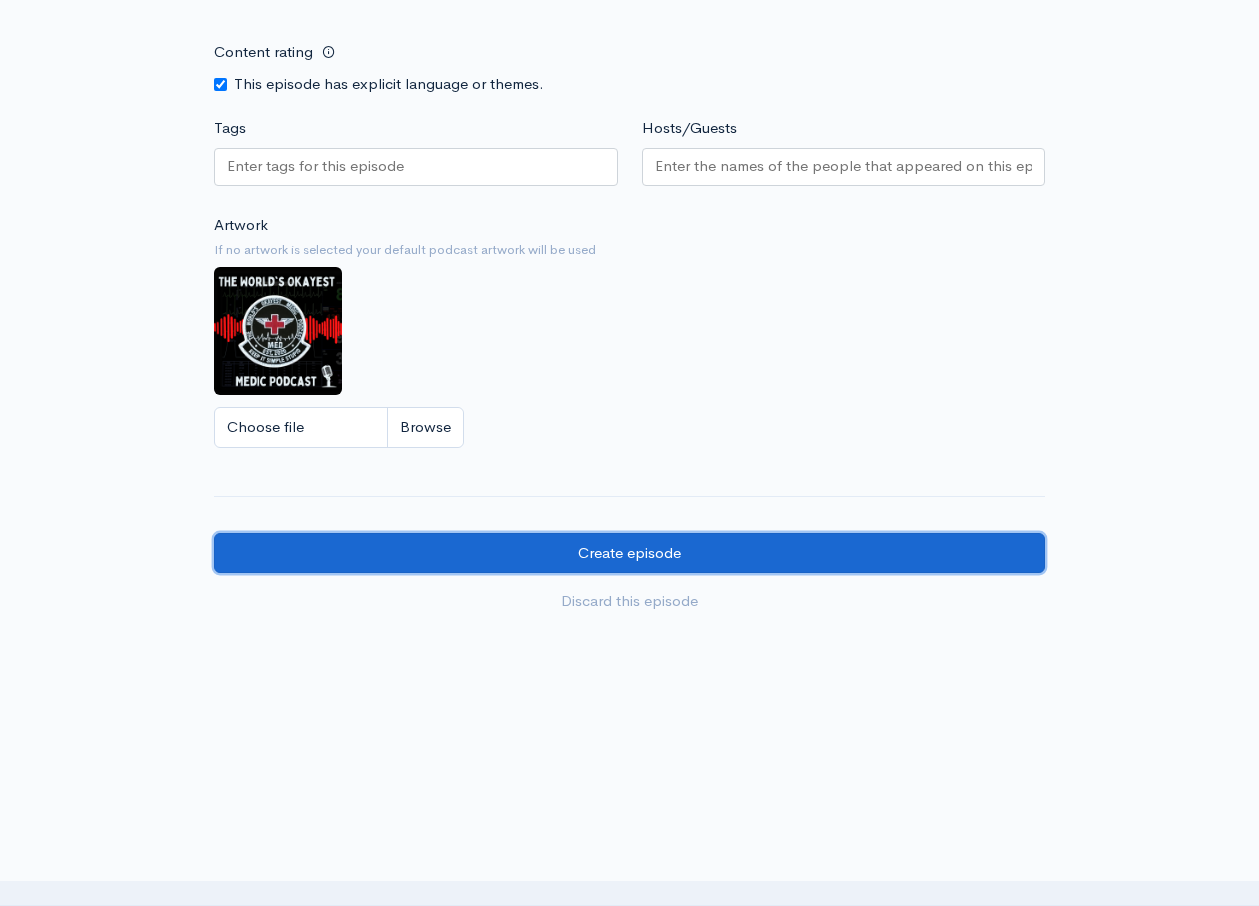 click on "Create episode" at bounding box center [629, 553] 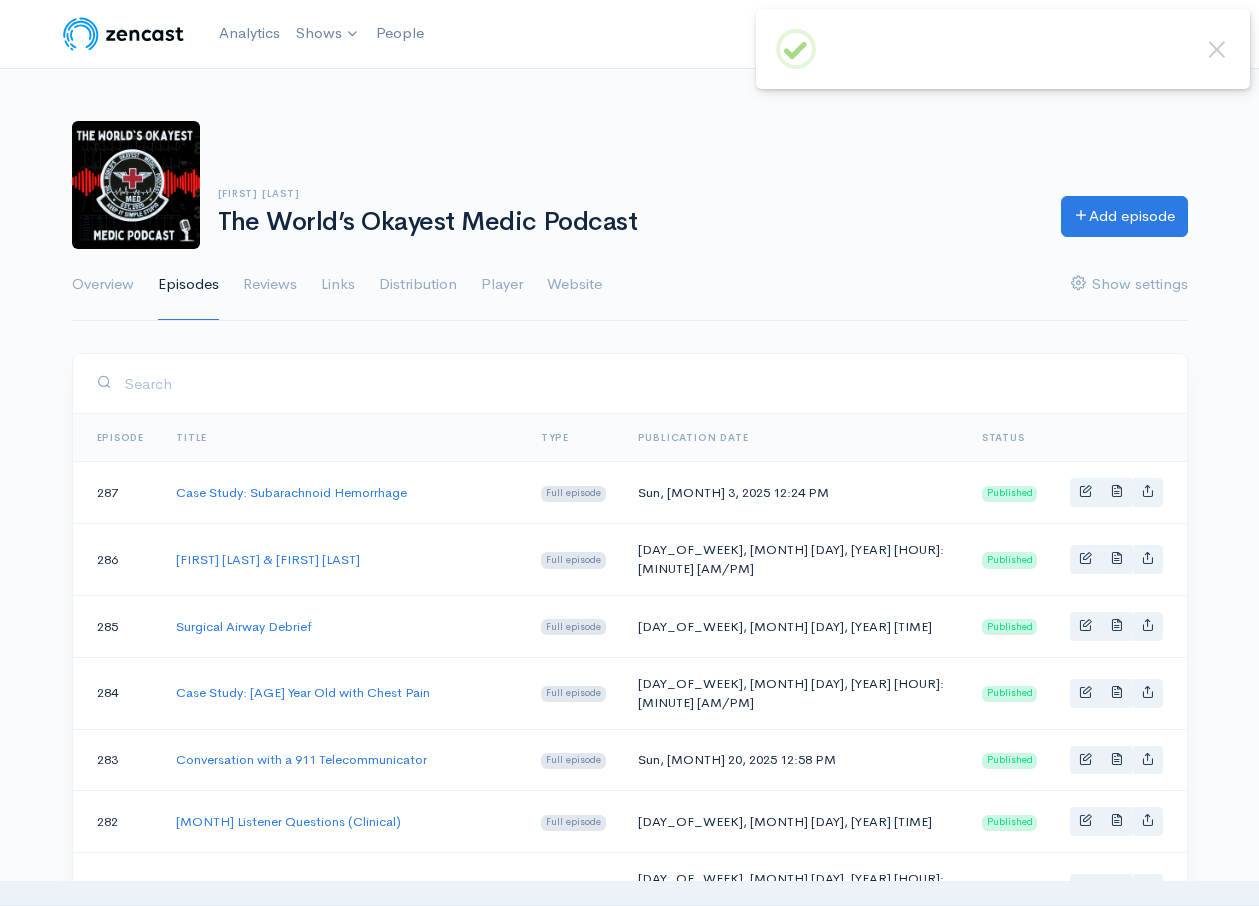 scroll, scrollTop: 0, scrollLeft: 0, axis: both 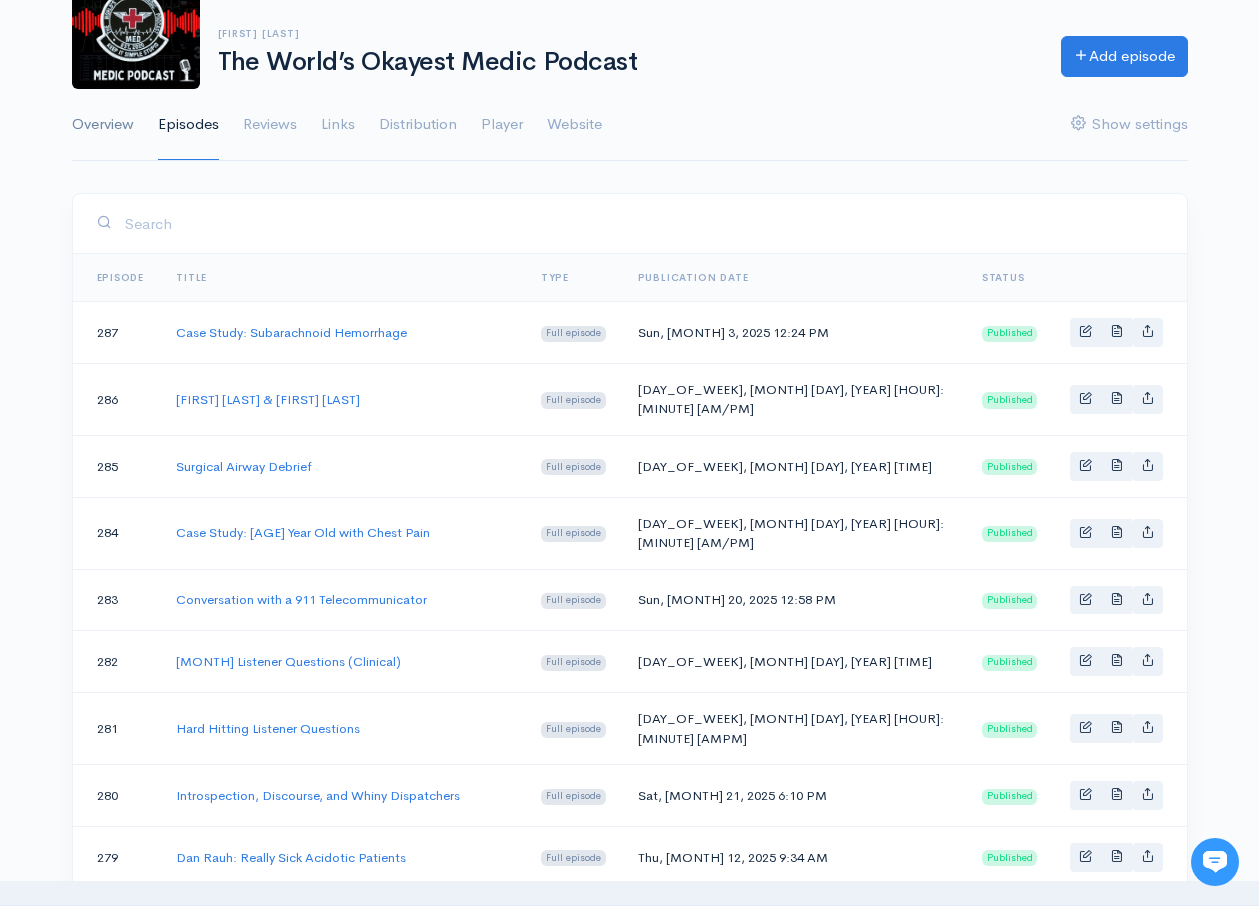 click on "Overview" at bounding box center (103, 125) 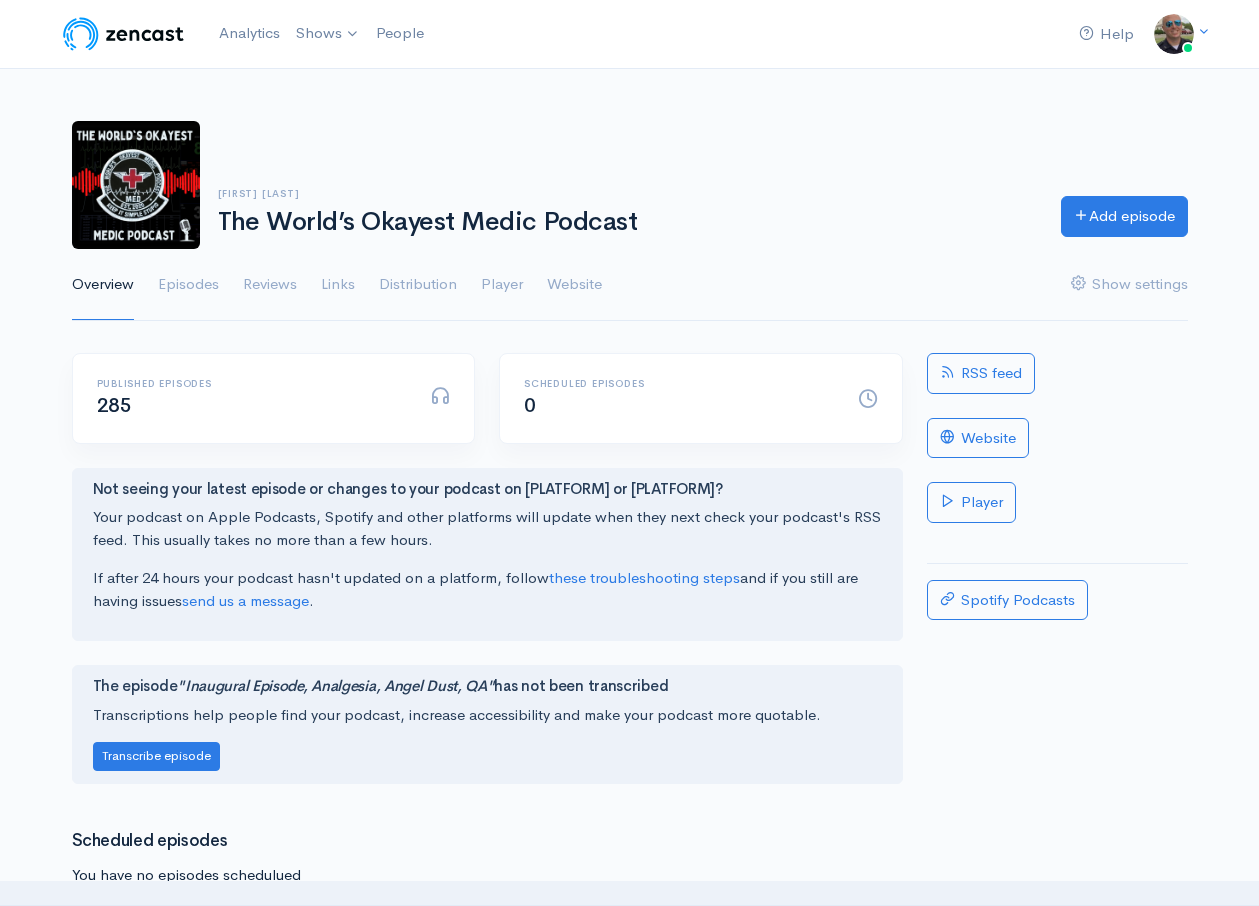scroll, scrollTop: 0, scrollLeft: 0, axis: both 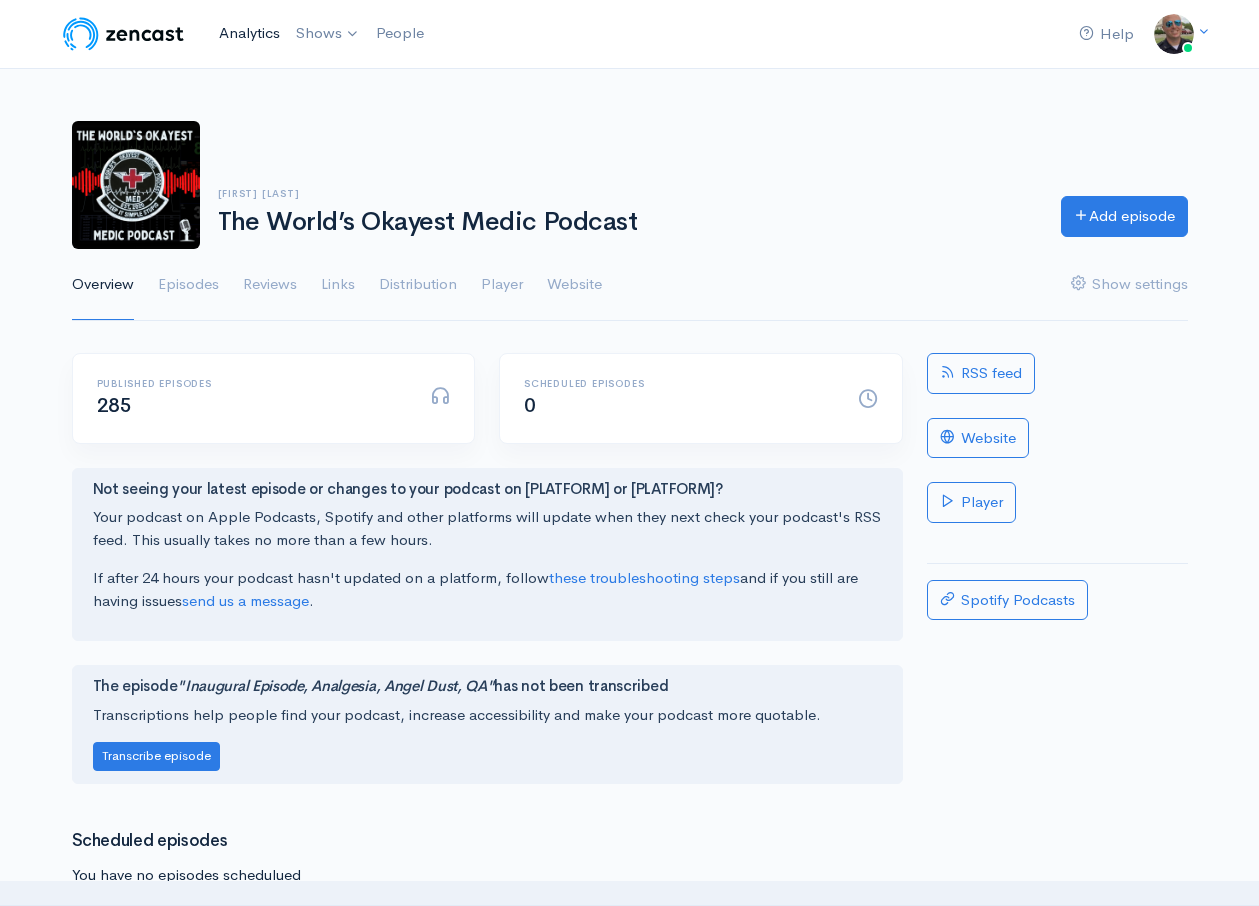 click on "Analytics" at bounding box center [249, 33] 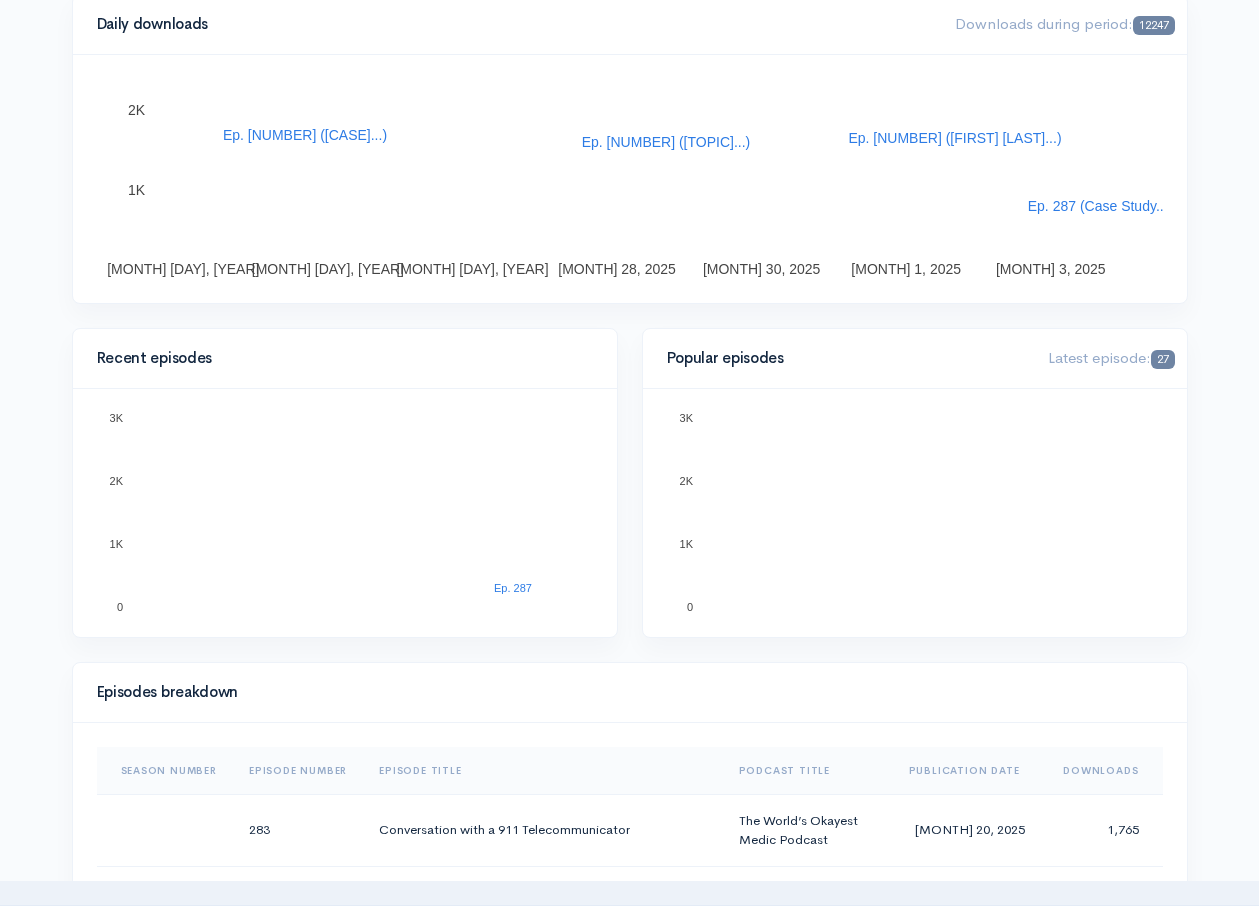 scroll, scrollTop: 0, scrollLeft: 0, axis: both 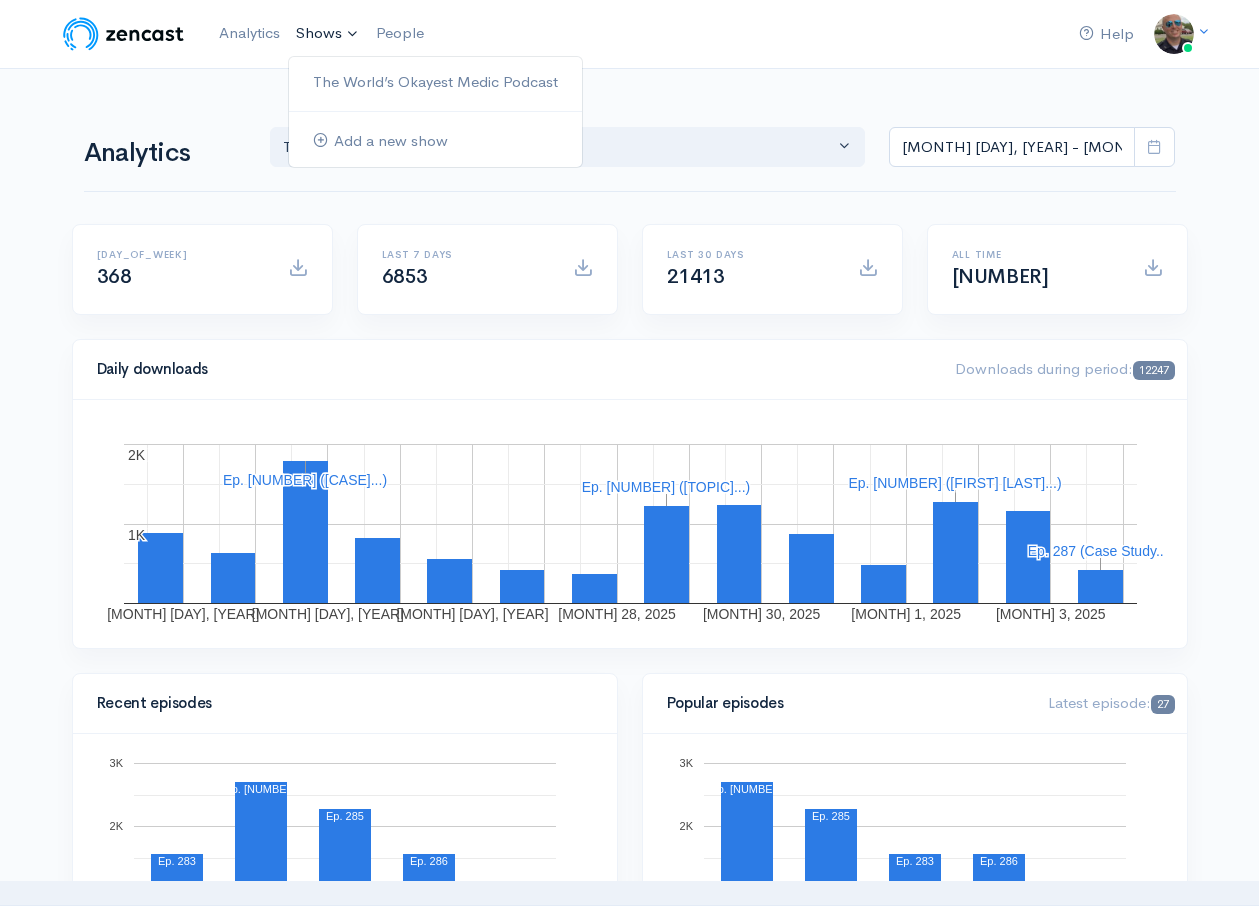 click on "Shows" at bounding box center (328, 34) 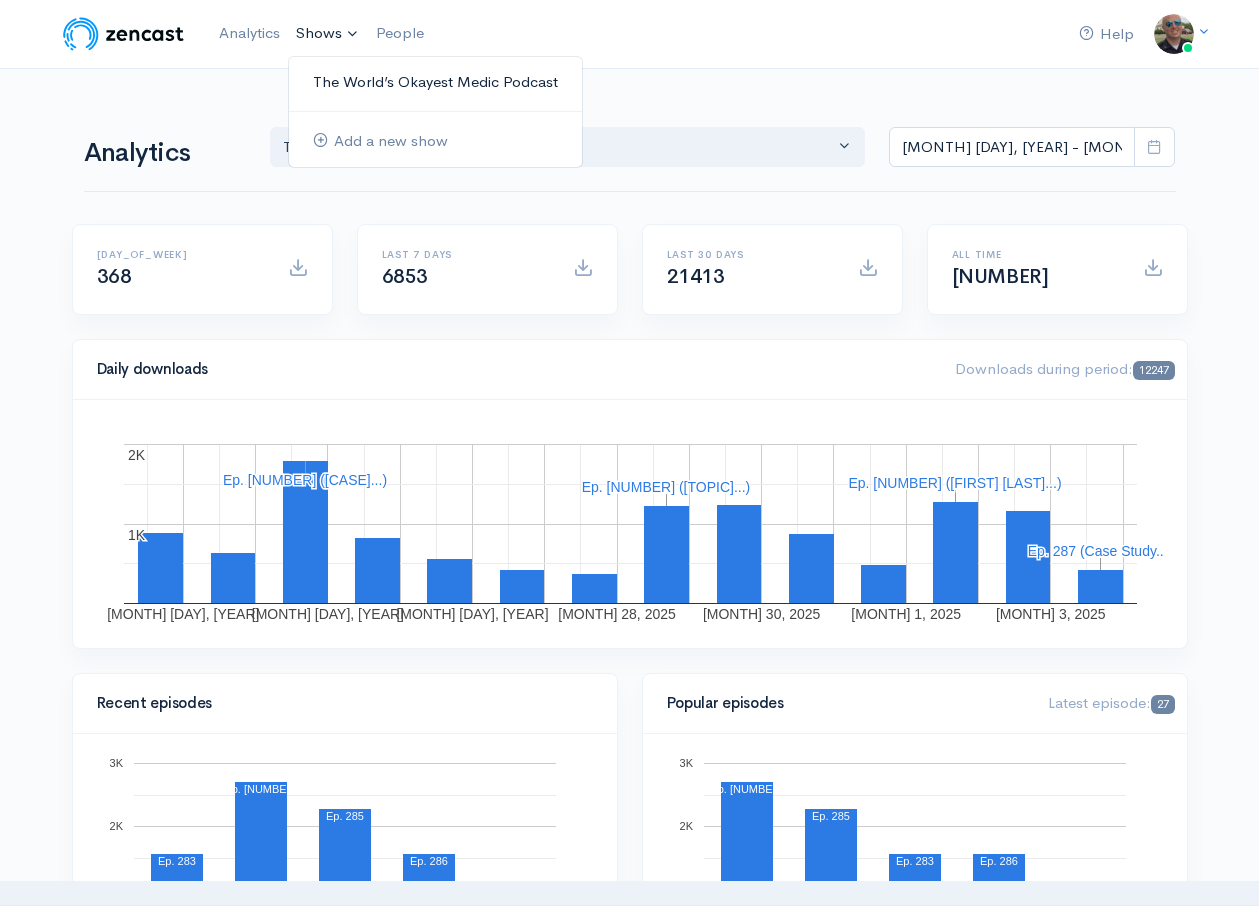 click on "The World’s Okayest Medic Podcast" at bounding box center (435, 82) 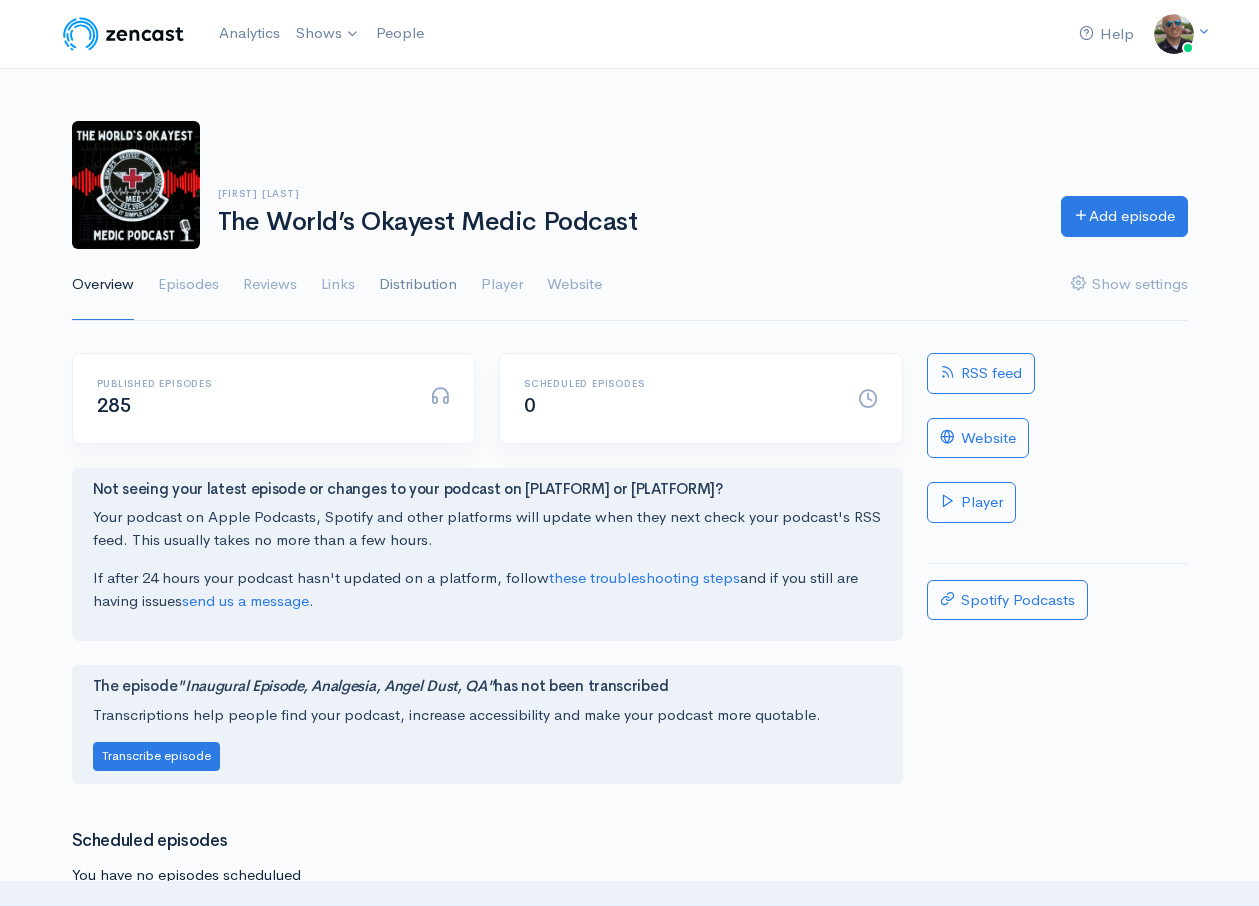 scroll, scrollTop: 0, scrollLeft: 0, axis: both 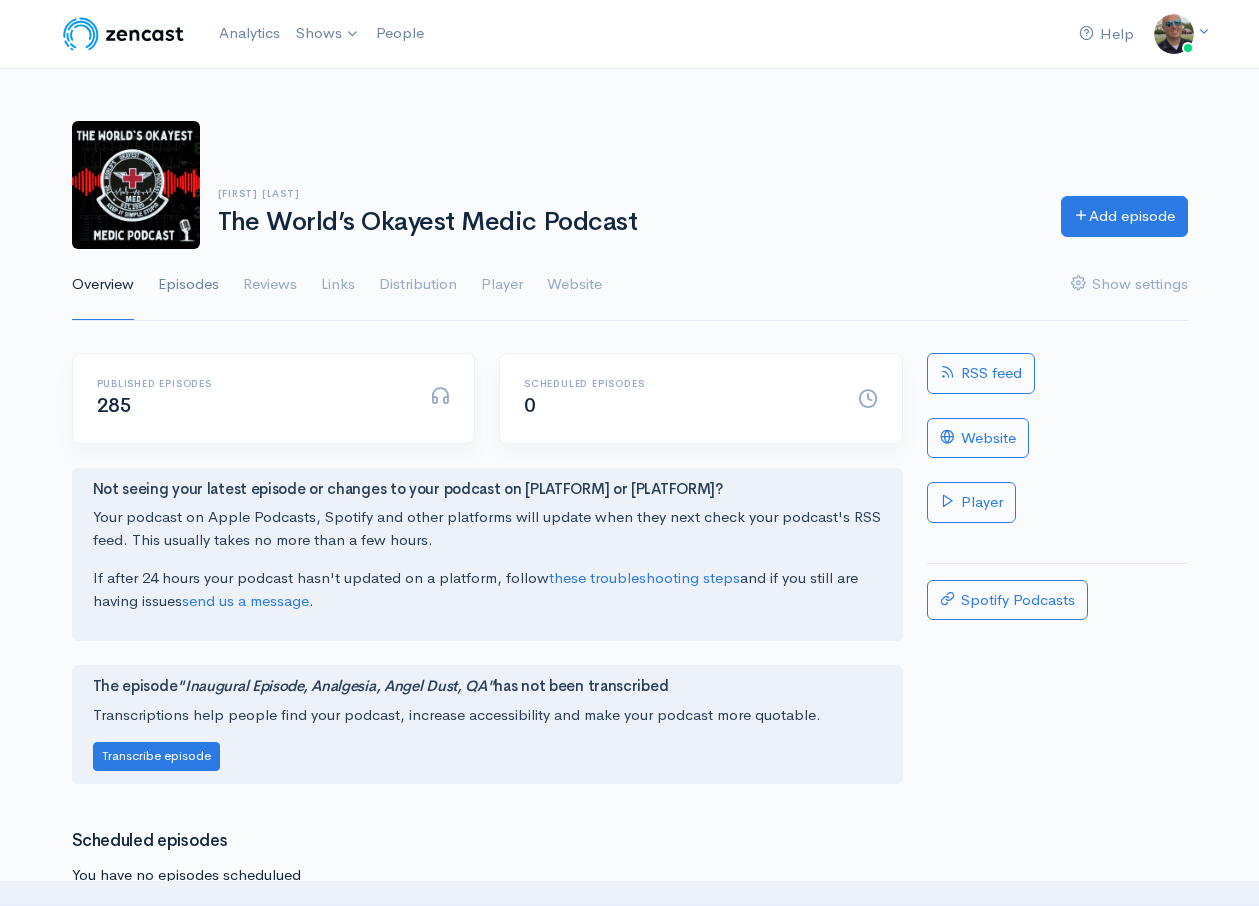 click on "Episodes" at bounding box center [188, 285] 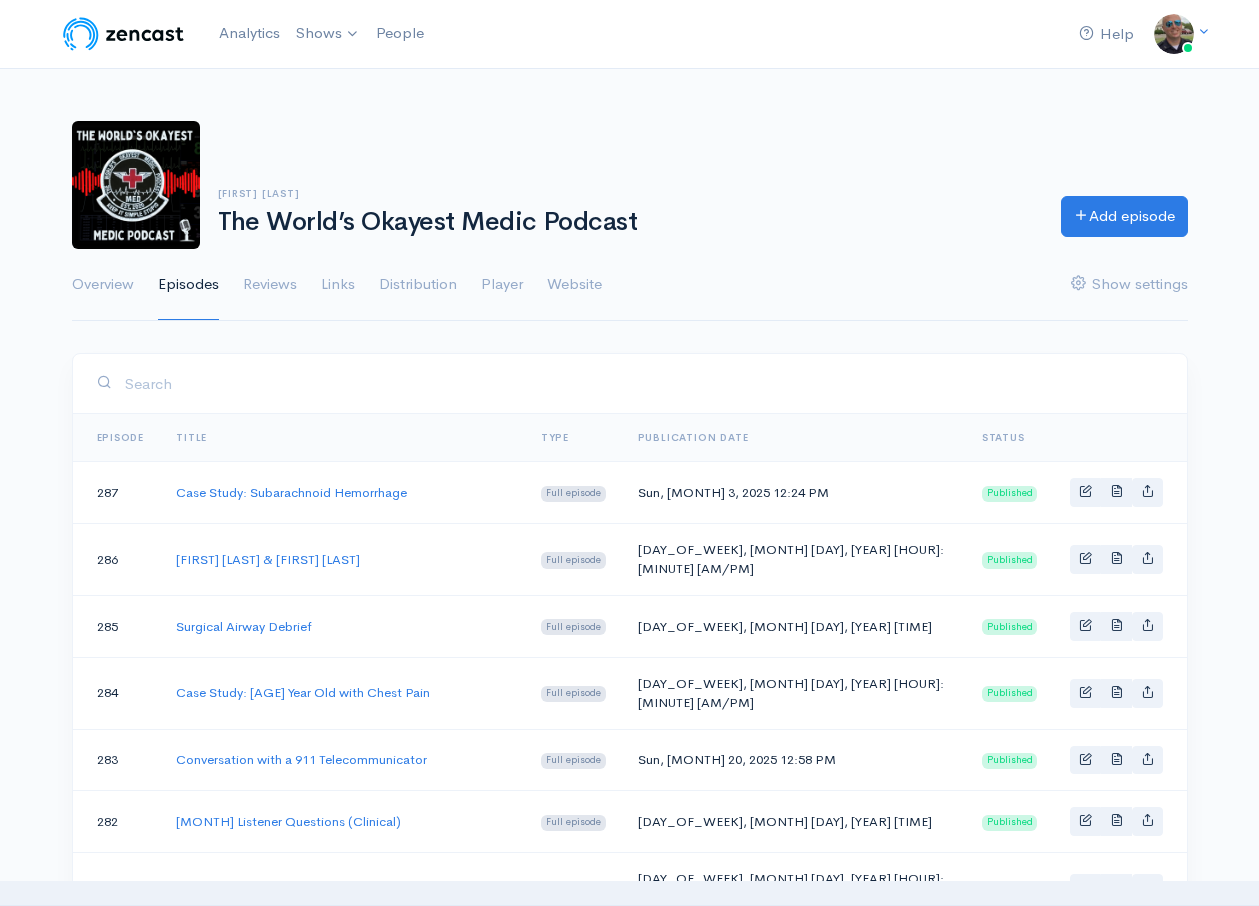 scroll, scrollTop: 0, scrollLeft: 0, axis: both 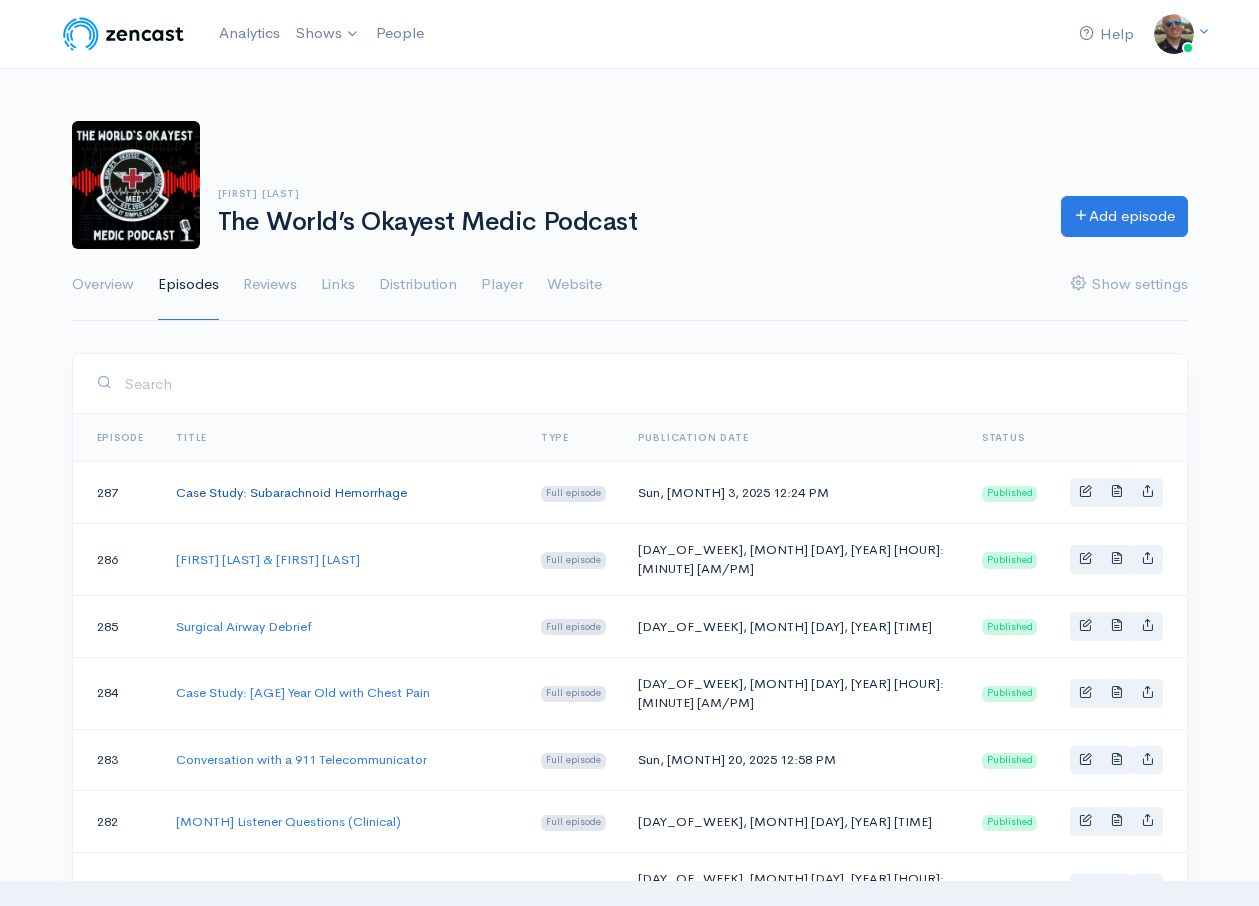 click on "Case Study: Subarachnoid Hemorrhage" at bounding box center (291, 492) 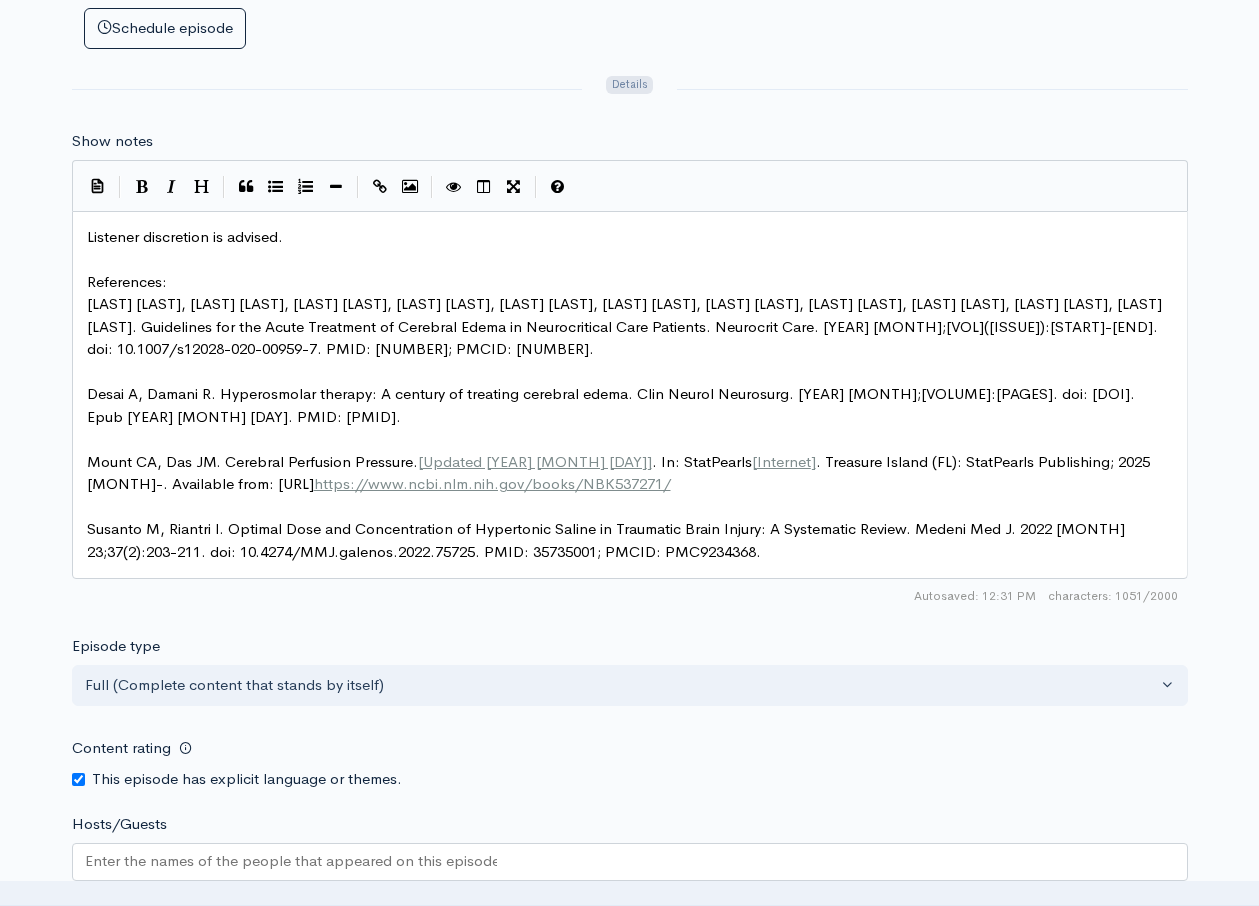 scroll, scrollTop: 1108, scrollLeft: 0, axis: vertical 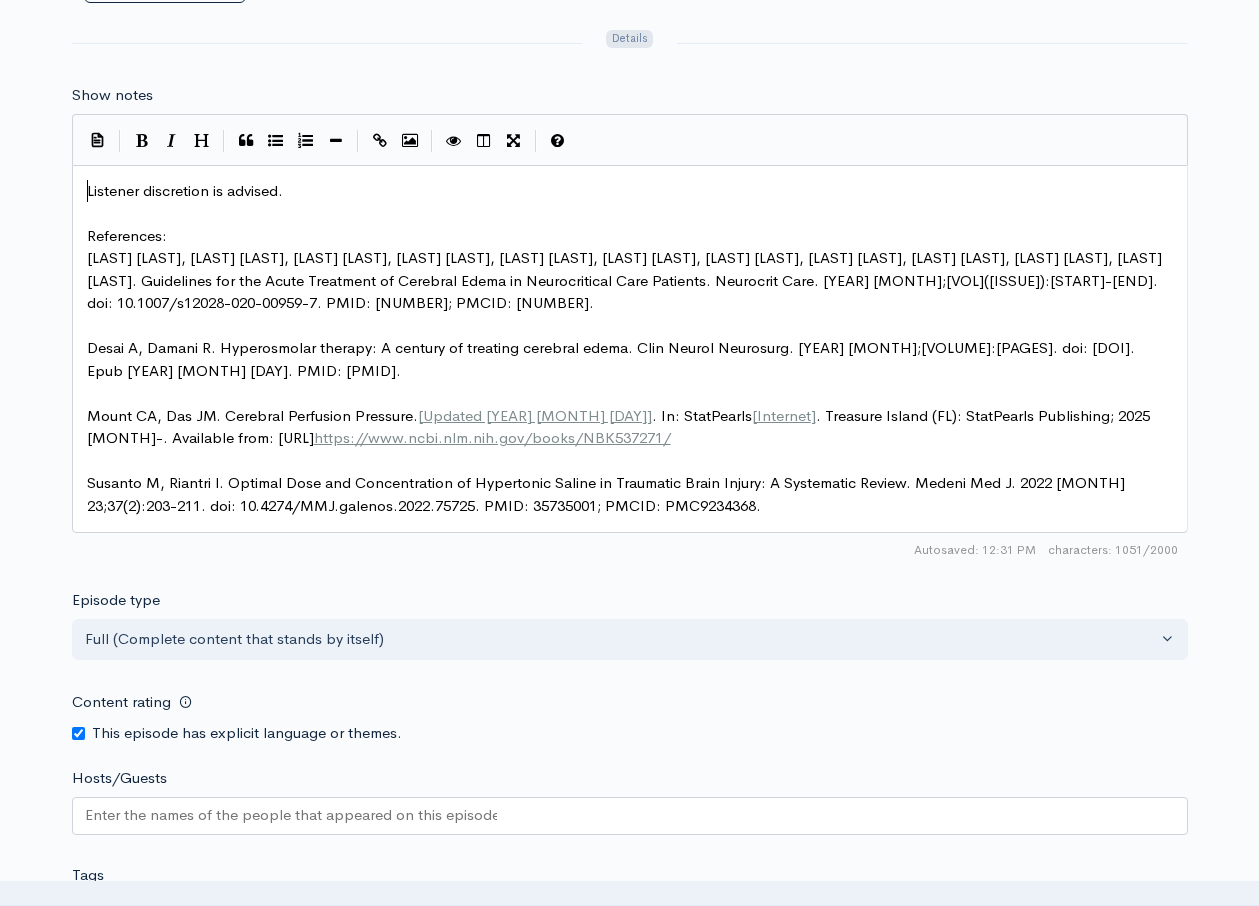type on "Listener discretion is advised.
References:
Cook AM, Morgan Jones G, Hawryluk GWJ, Mailloux P, McLaughlin D, Papangelou A, Samuel S, Tokumaru S, Venkatasubramanian C, Zacko C, Zimmermann LL, Hirsch K, Shutter L. Guidelines for the Acute Treatment of Cerebral Edema in Neurocritical Care Patients. Neurocrit Care. 2020 Jun;32(3):647-666. doi: 10.1007/s12028-020-00959-7. PMID: 32227294; PMCID: PMC7272487.
Desai A, Damani R. Hyperosmolar therapy: A century of treating cerebral edema. Clin Neurol Neurosurg. 2021 Jul;206:106704. doi: 10.1016/j.clineuro.2021.106704. Epub 2021 May 20. PMID: 34045110.
Mount CA, Das JM. Cerebral Perfusion Pressure. [Updated 2023 Apr 3]. In: StatPearls [Internet]. Treasure Island (FL): StatPearls Publishing; 2025 Jan-. Available from: https://www.ncbi.nlm.nih.gov/books/NBK537271/
Susanto M, Riantri I. Optimal Dose and Concentration of Hypertonic Saline in Traumatic Brain Injury: A Systematic Review. Medeni Med J. 2022 Jun 23;37(2):203-211. doi: 10.4274/MMJ.galenos.2022.75725. PMID..." 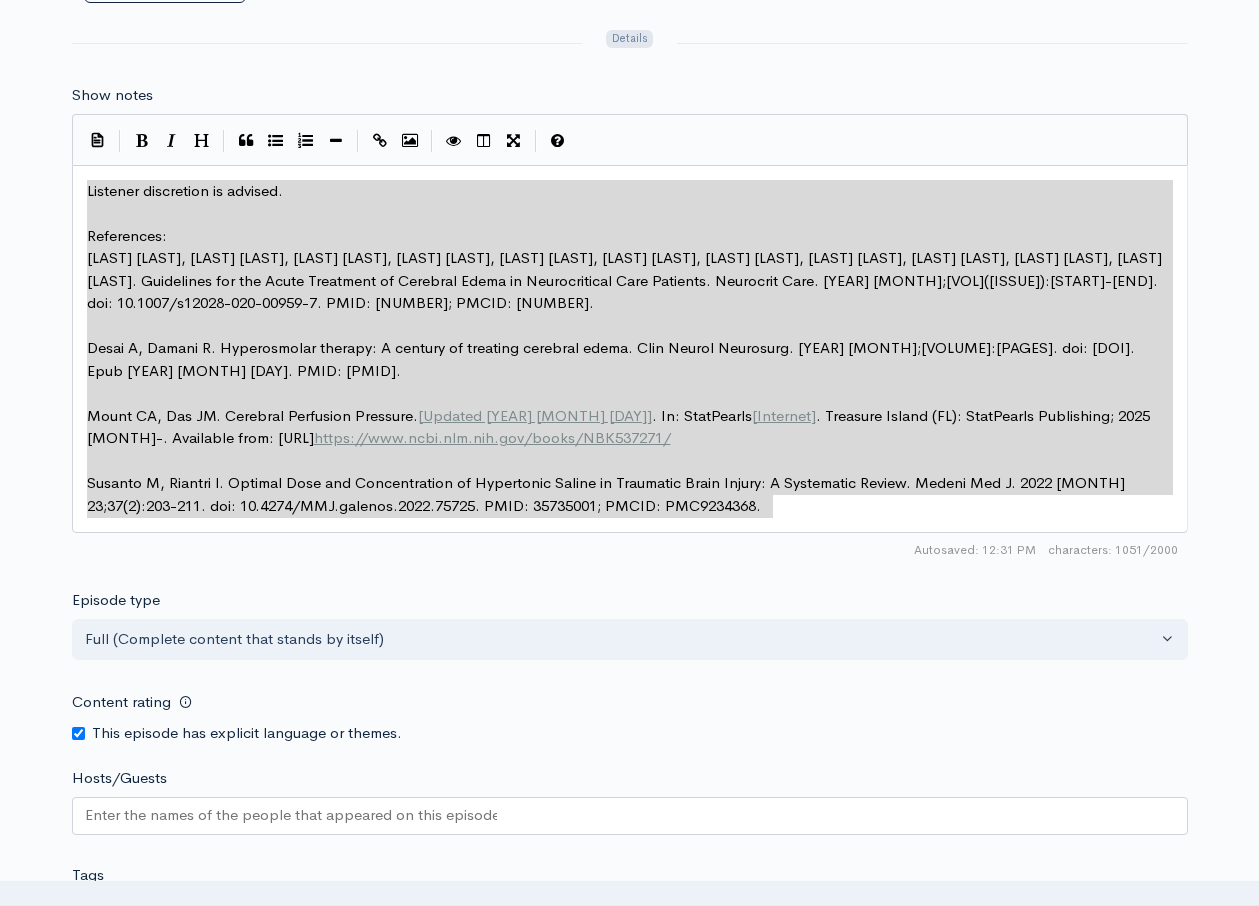 drag, startPoint x: 84, startPoint y: 196, endPoint x: 692, endPoint y: 551, distance: 704.0518 